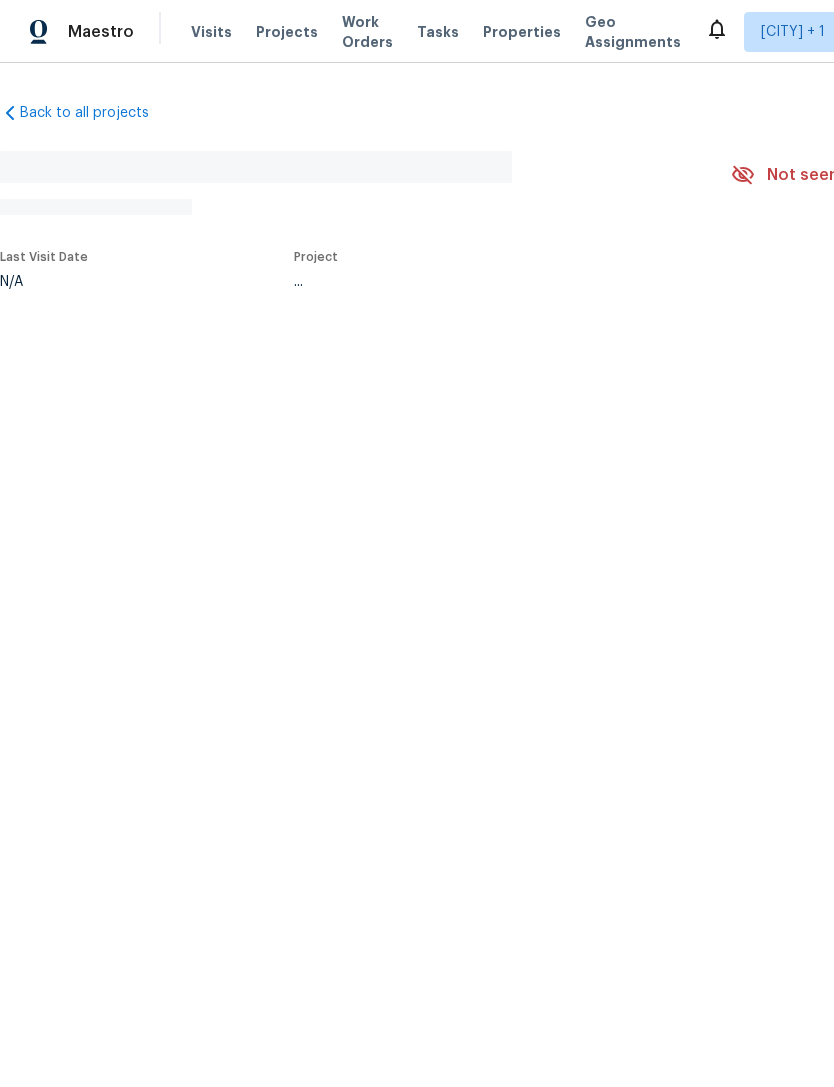 scroll, scrollTop: 0, scrollLeft: 0, axis: both 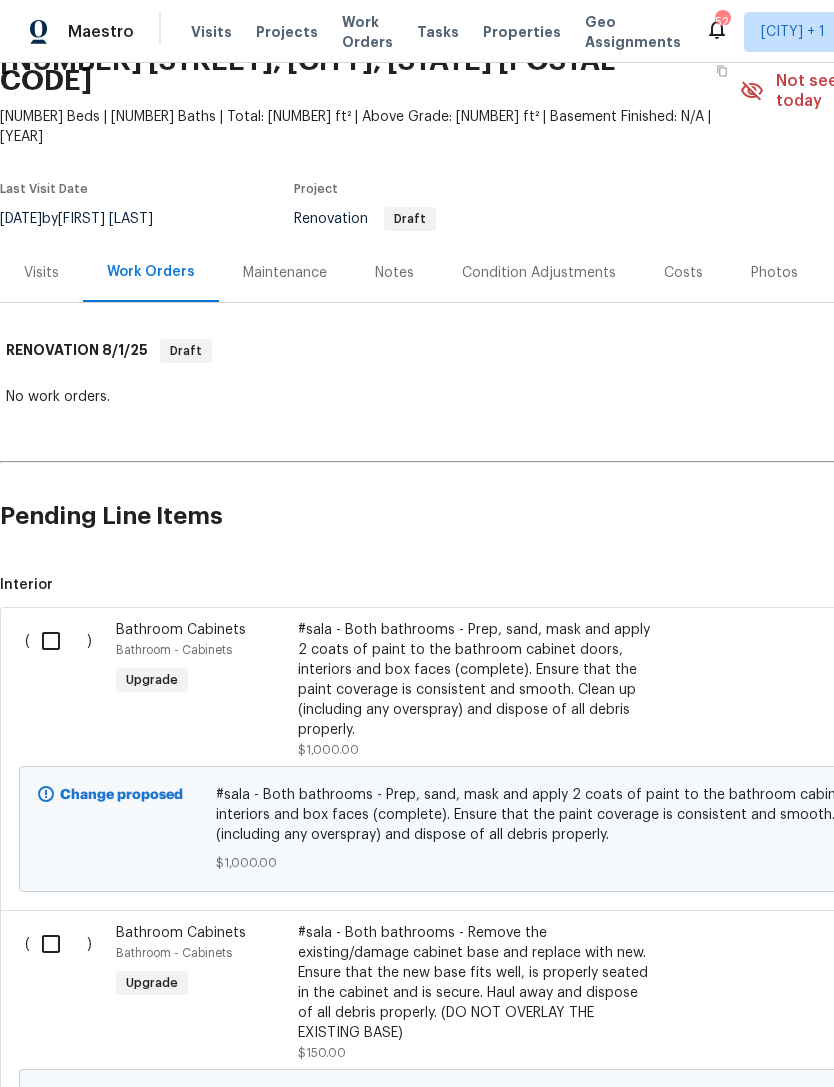 click at bounding box center [58, 641] 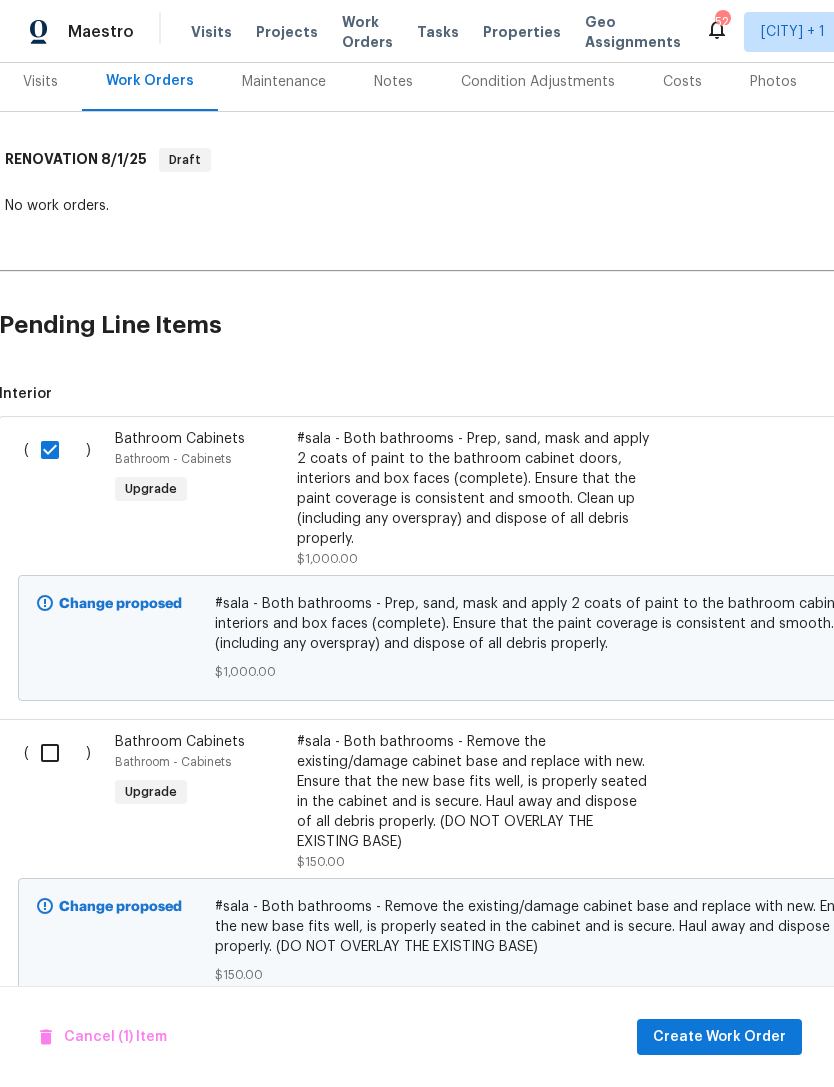 scroll, scrollTop: 298, scrollLeft: 0, axis: vertical 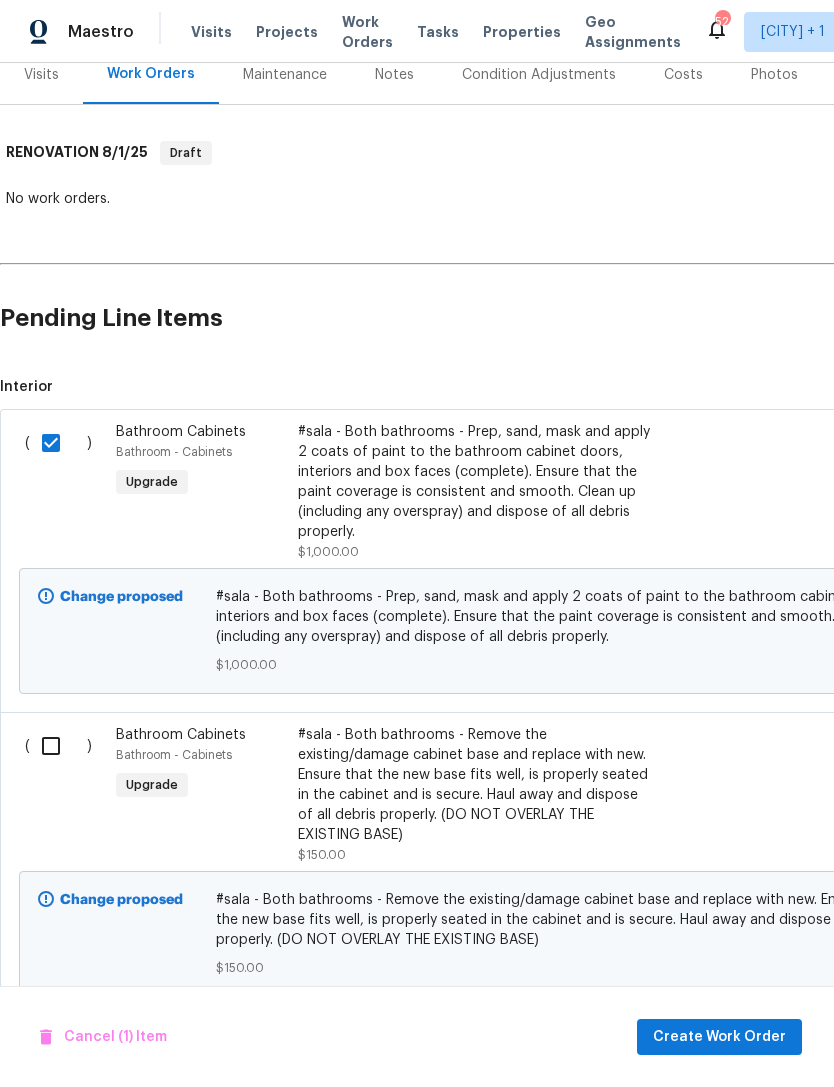 click on "#sala - Both bathrooms - Prep, sand, mask and apply 2 coats of paint to the bathroom cabinet doors, interiors and box faces (complete). Ensure that the paint coverage is consistent and smooth. Clean up (including any overspray) and dispose of all debris properly. $[PRICE]" at bounding box center (474, 492) 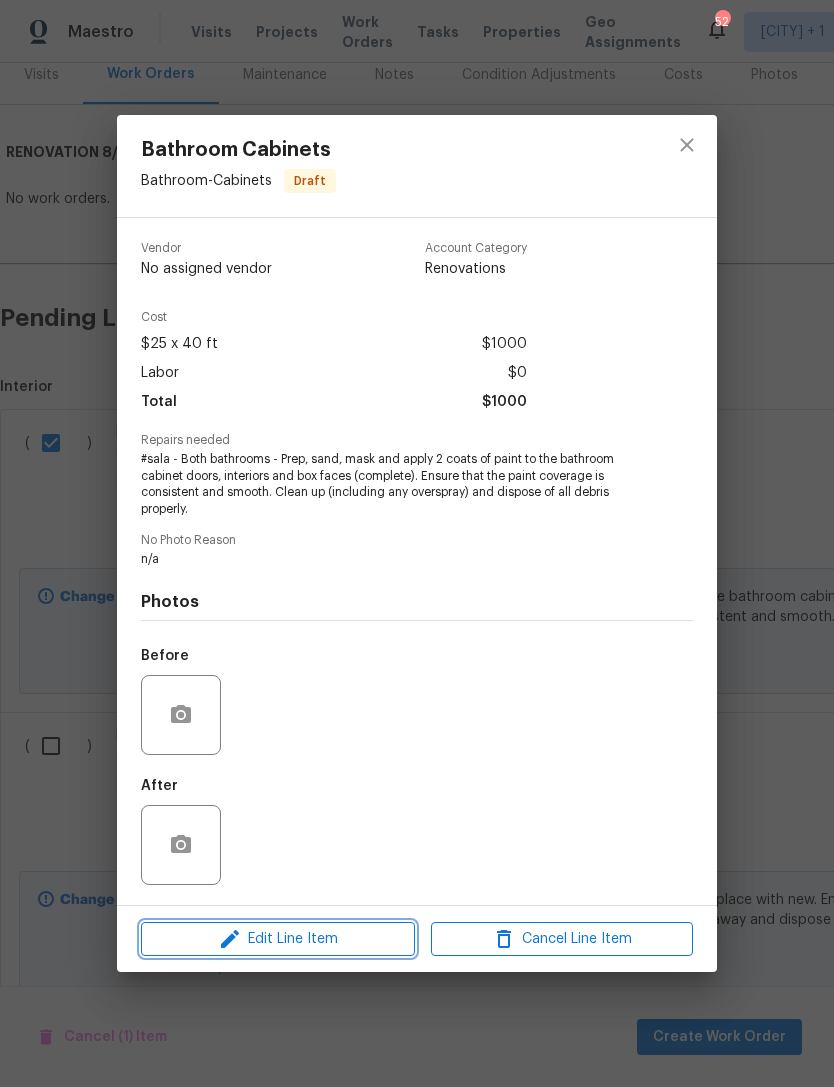 click 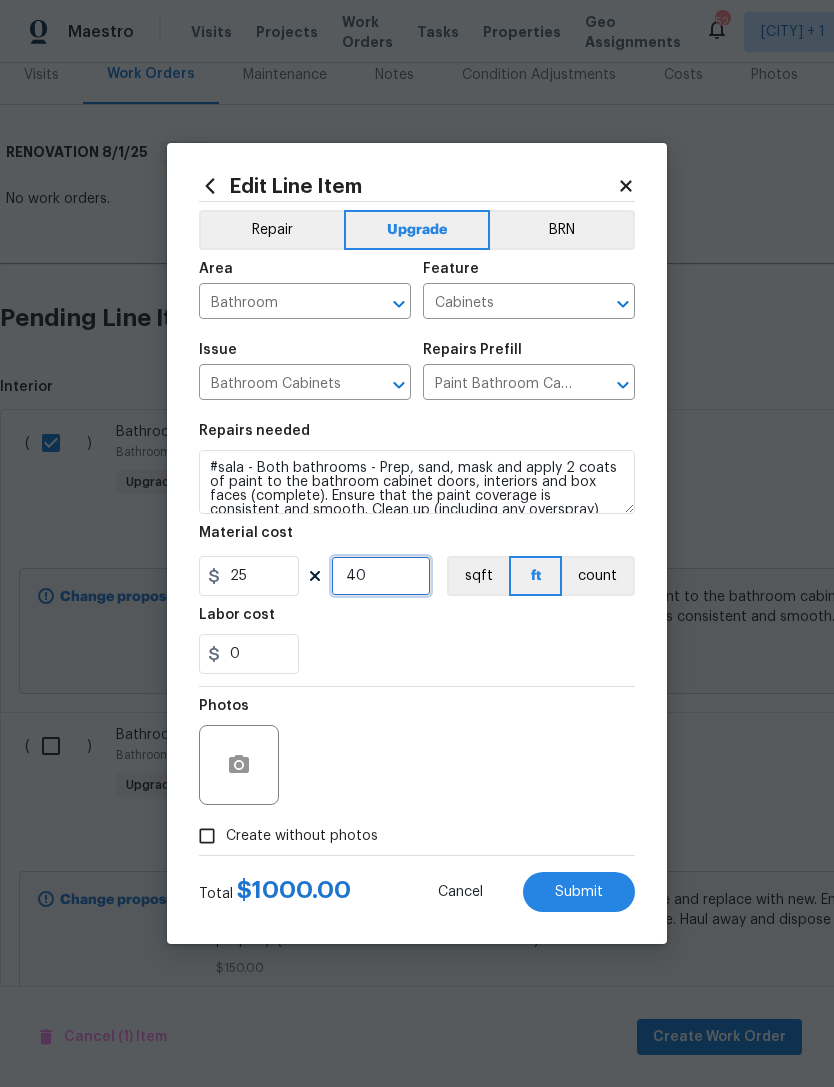 click on "40" at bounding box center (381, 576) 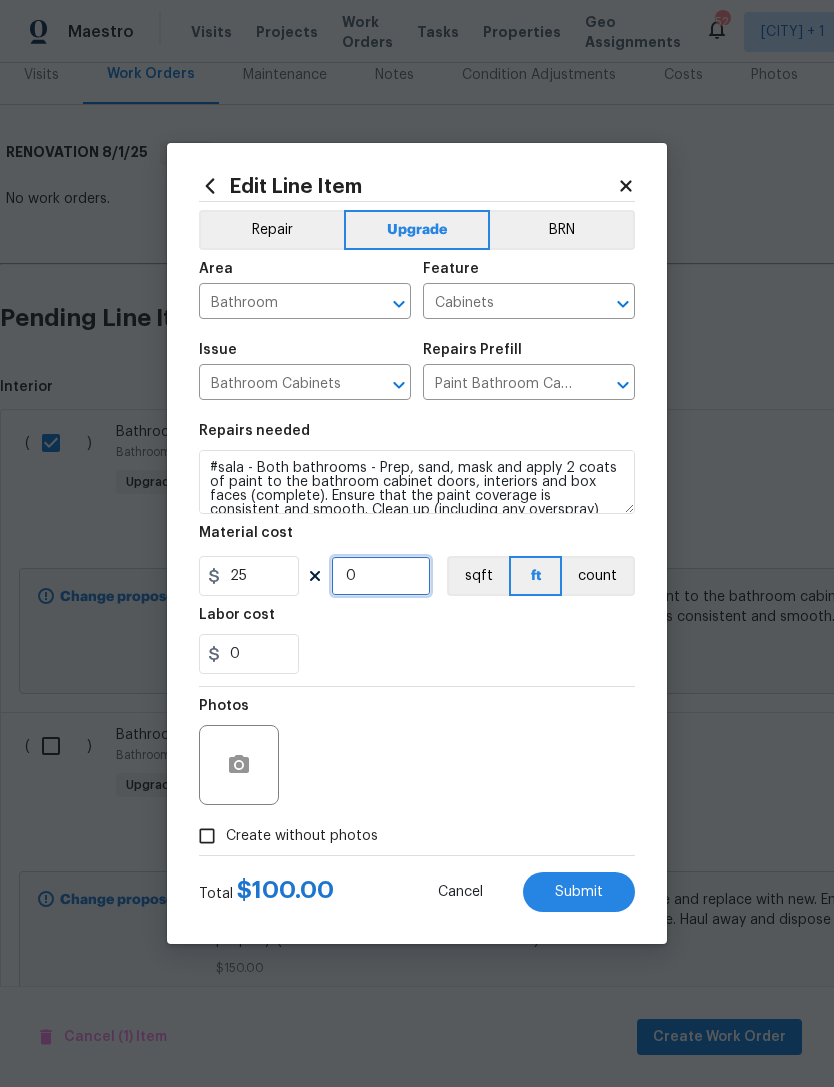 type on "0" 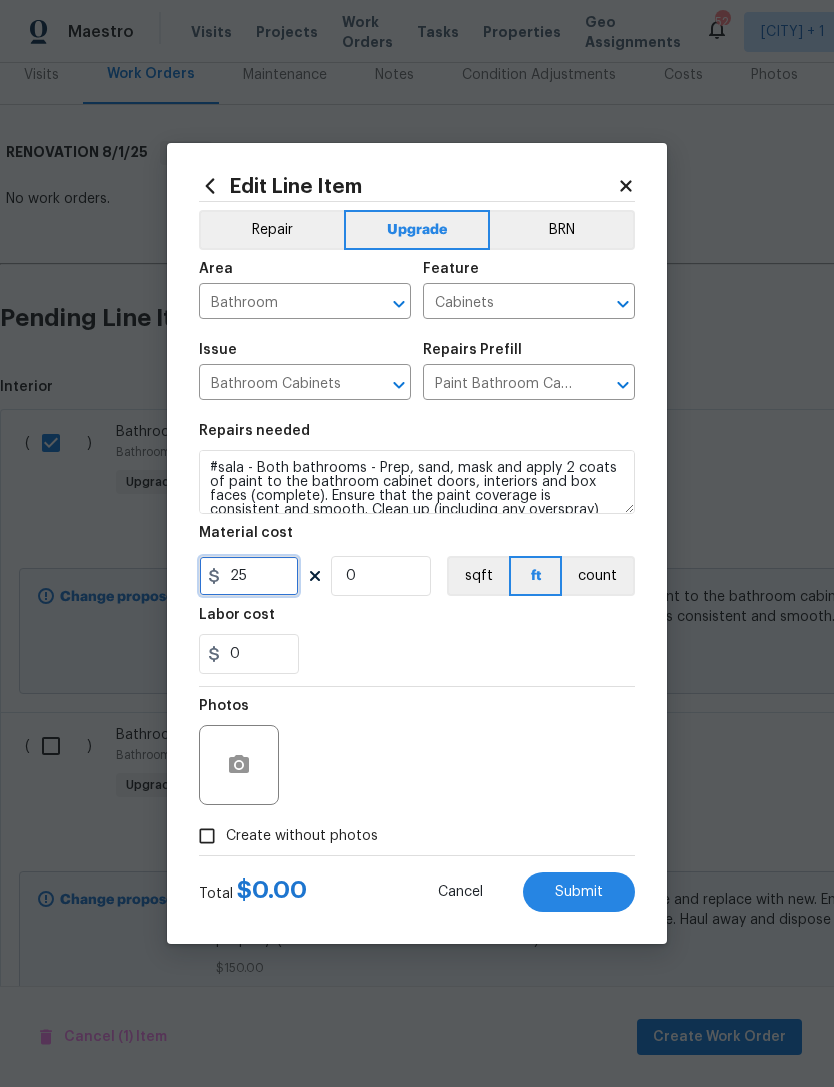 click on "25" at bounding box center [249, 576] 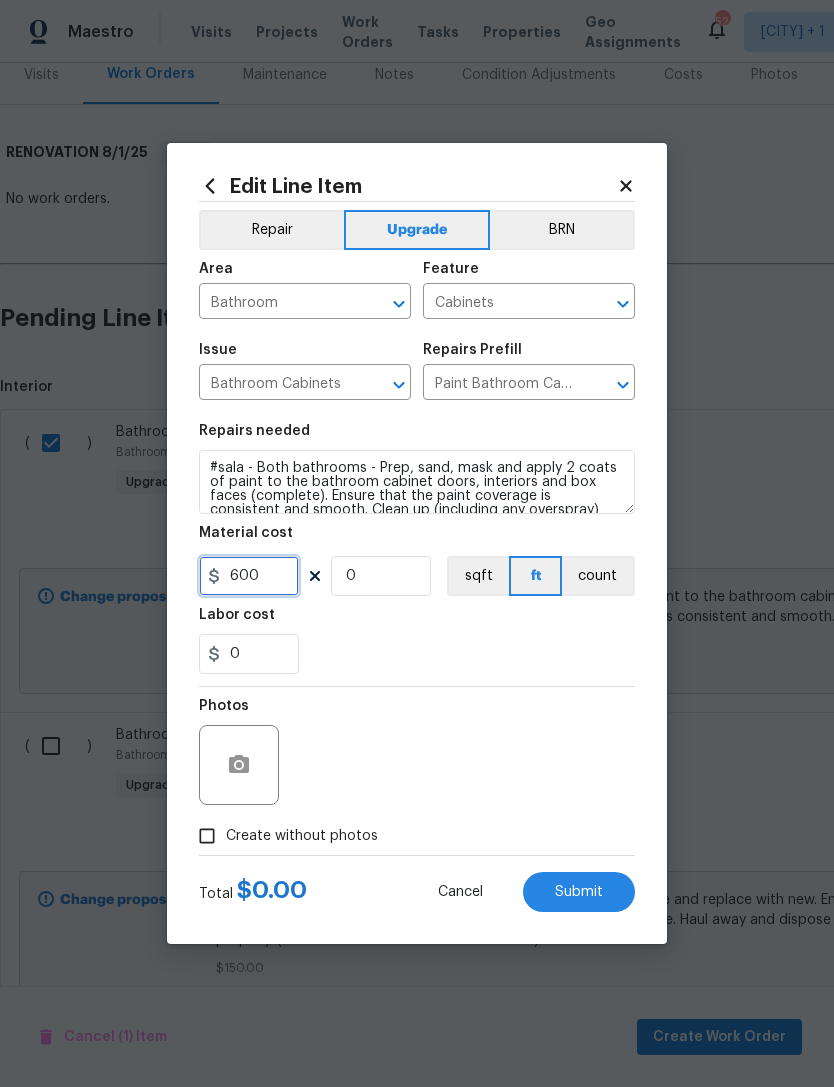 type on "600" 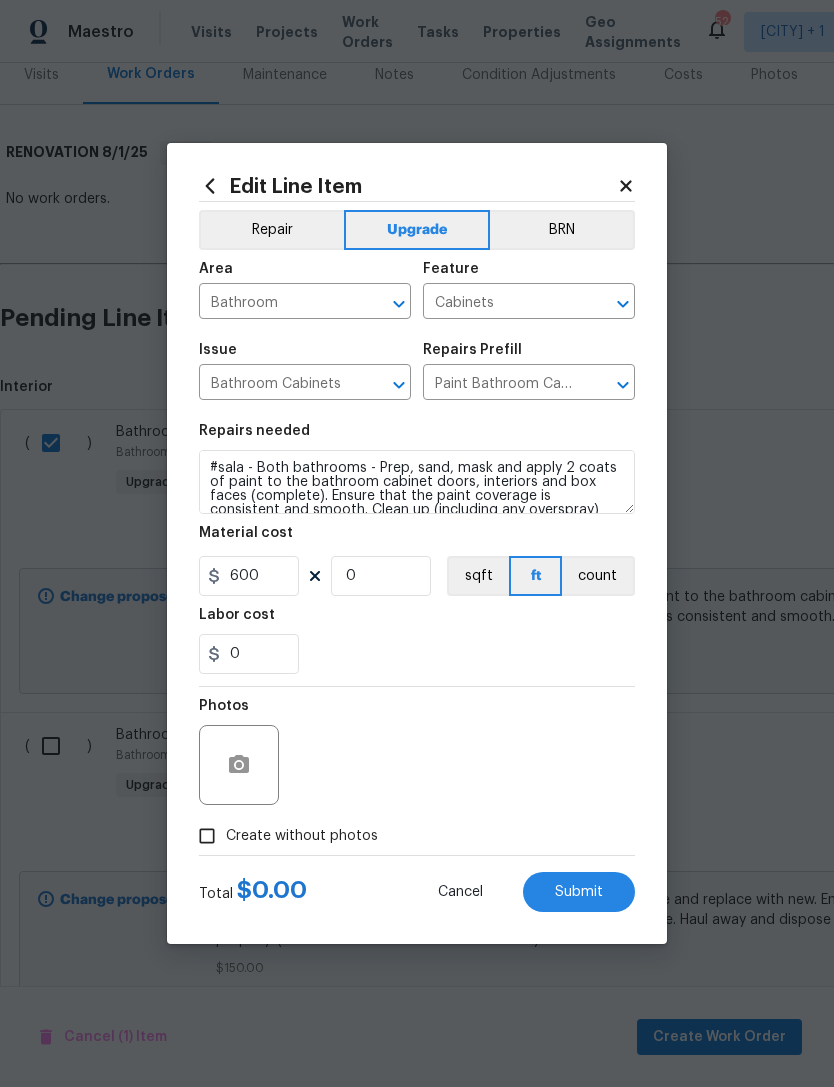 click on "0" at bounding box center [417, 654] 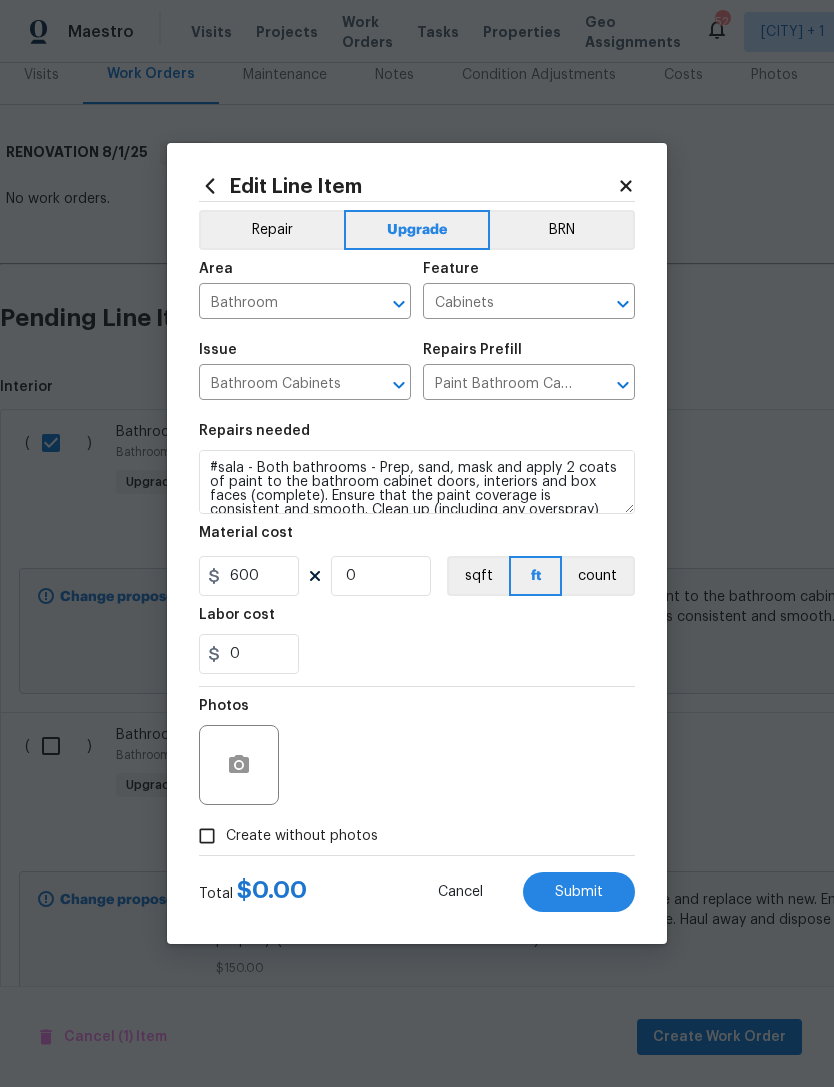 click 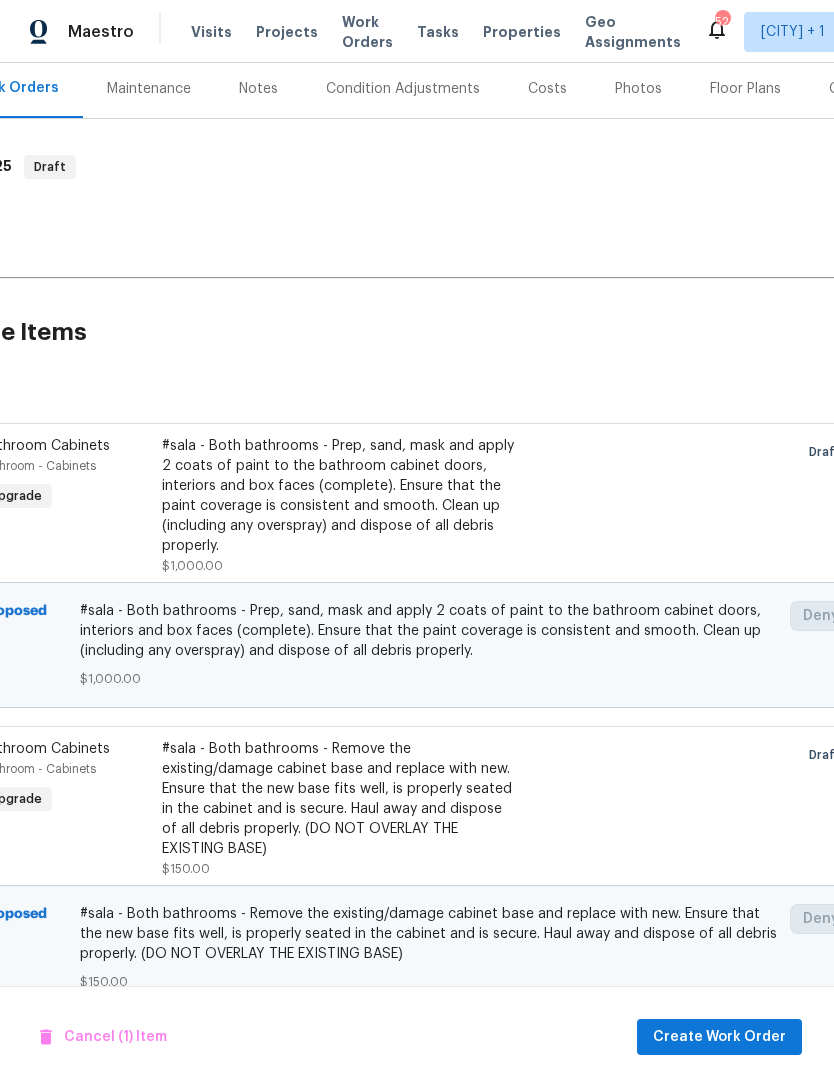 scroll, scrollTop: 294, scrollLeft: 106, axis: both 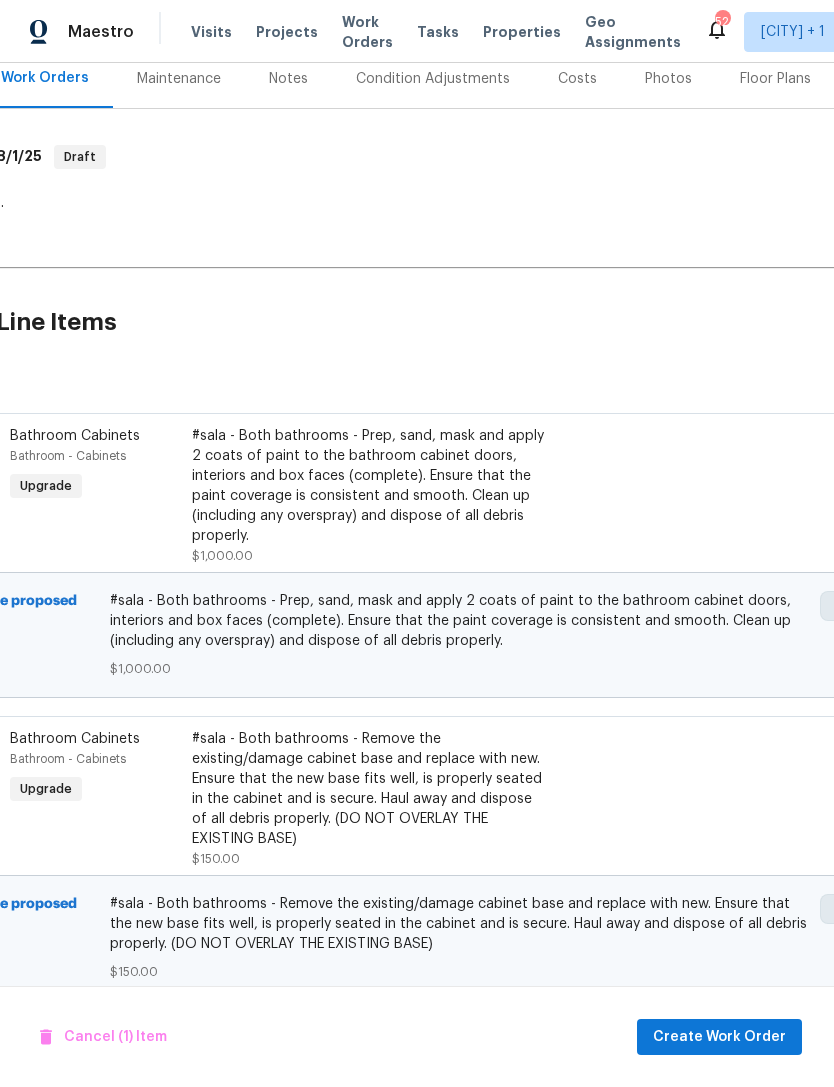 click on "#sala - Both bathrooms - Prep, sand, mask and apply 2 coats of paint to the bathroom cabinet doors, interiors and box faces (complete). Ensure that the paint coverage is consistent and smooth. Clean up (including any overspray) and dispose of all debris properly." at bounding box center [368, 486] 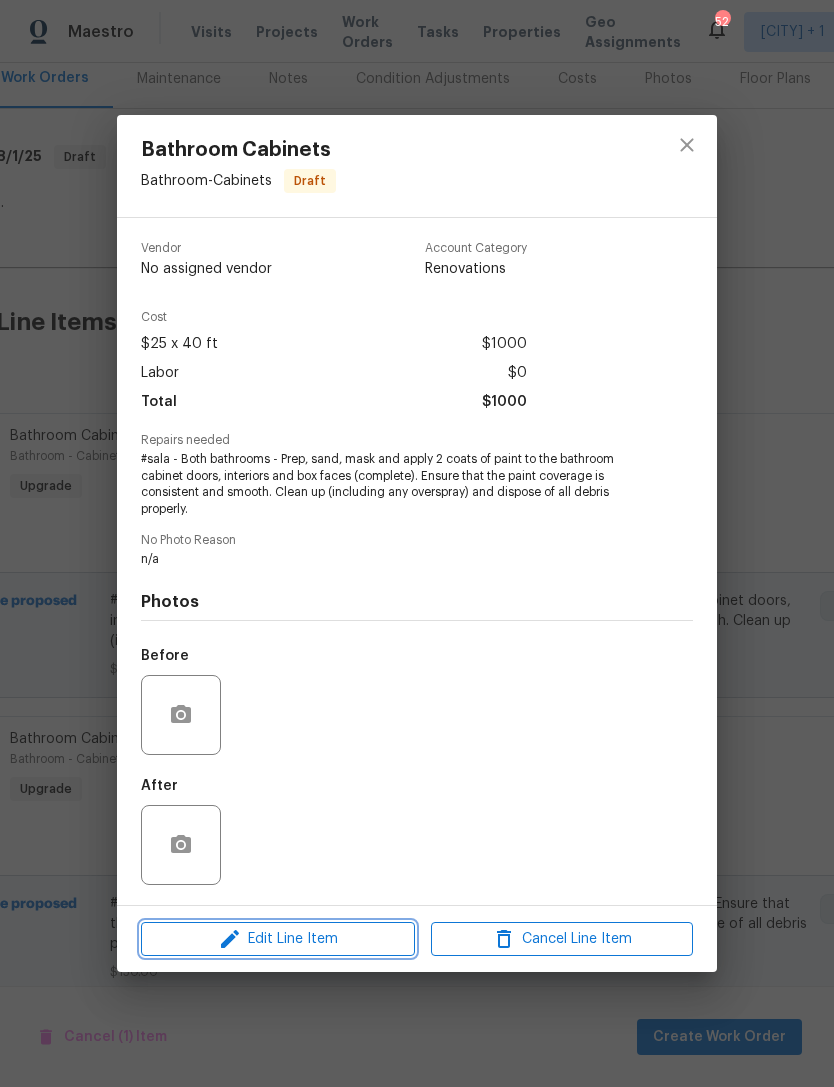 click on "Edit Line Item" at bounding box center (278, 939) 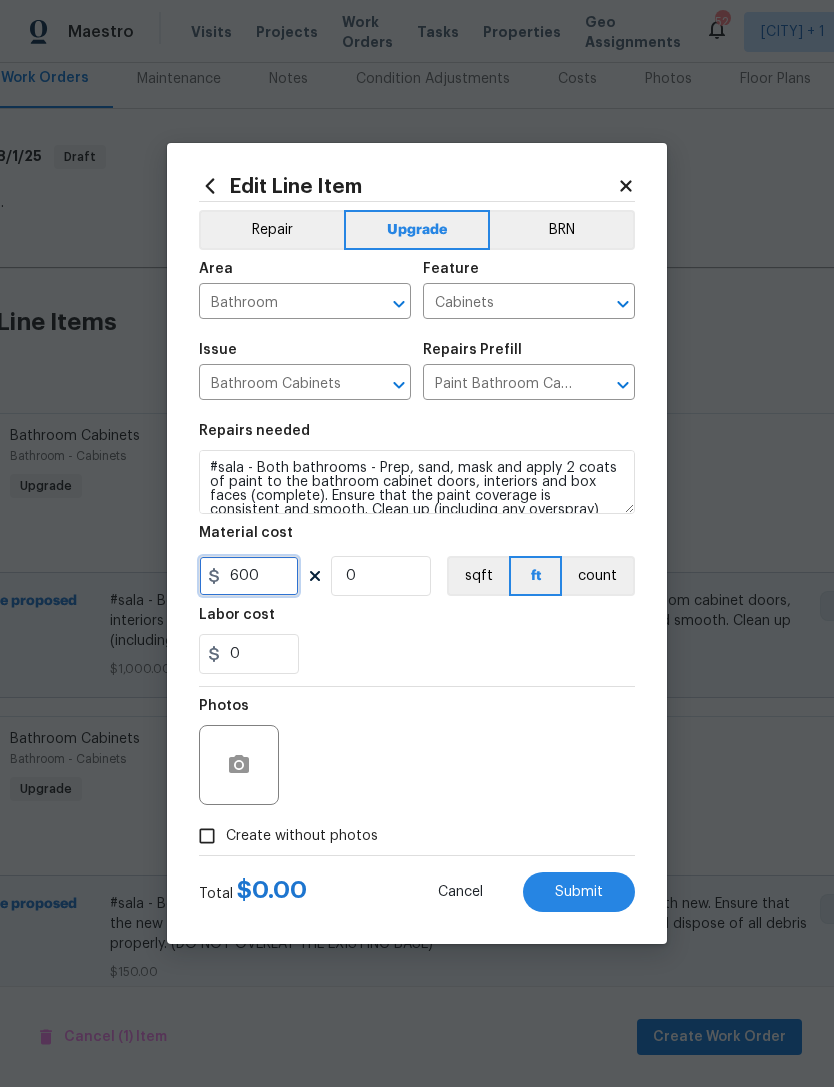click on "600" at bounding box center (249, 576) 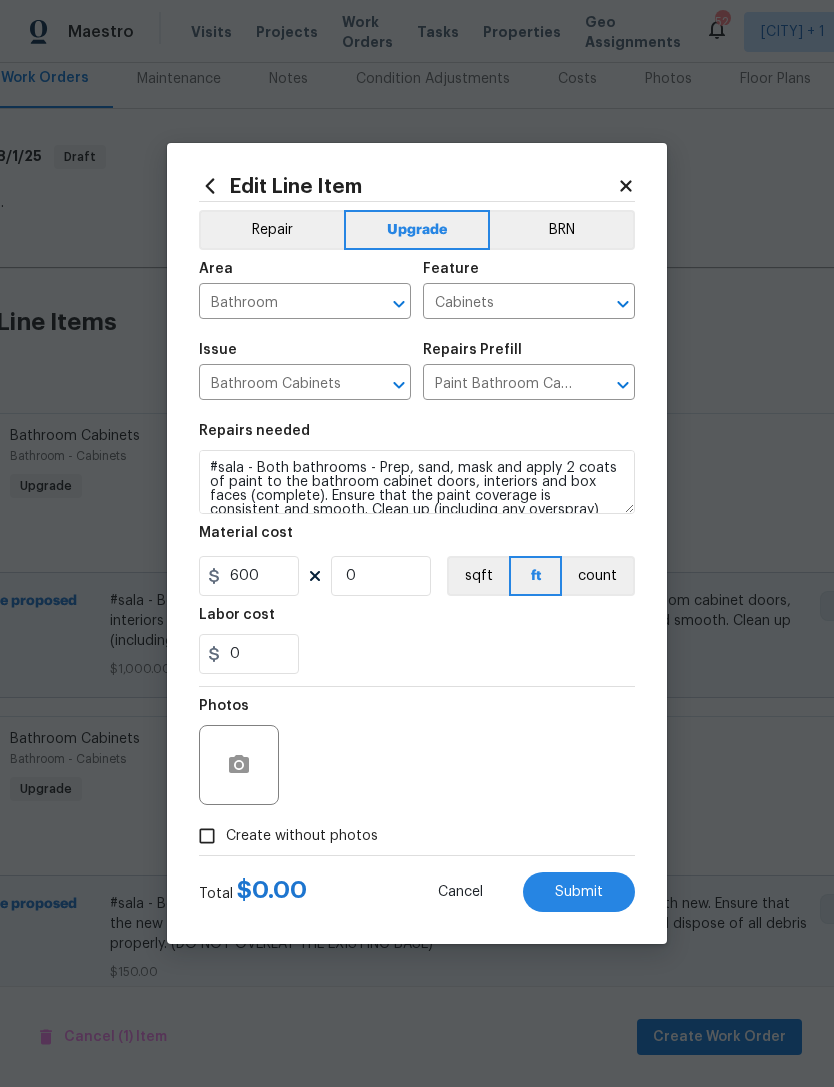 click on "0" at bounding box center (417, 654) 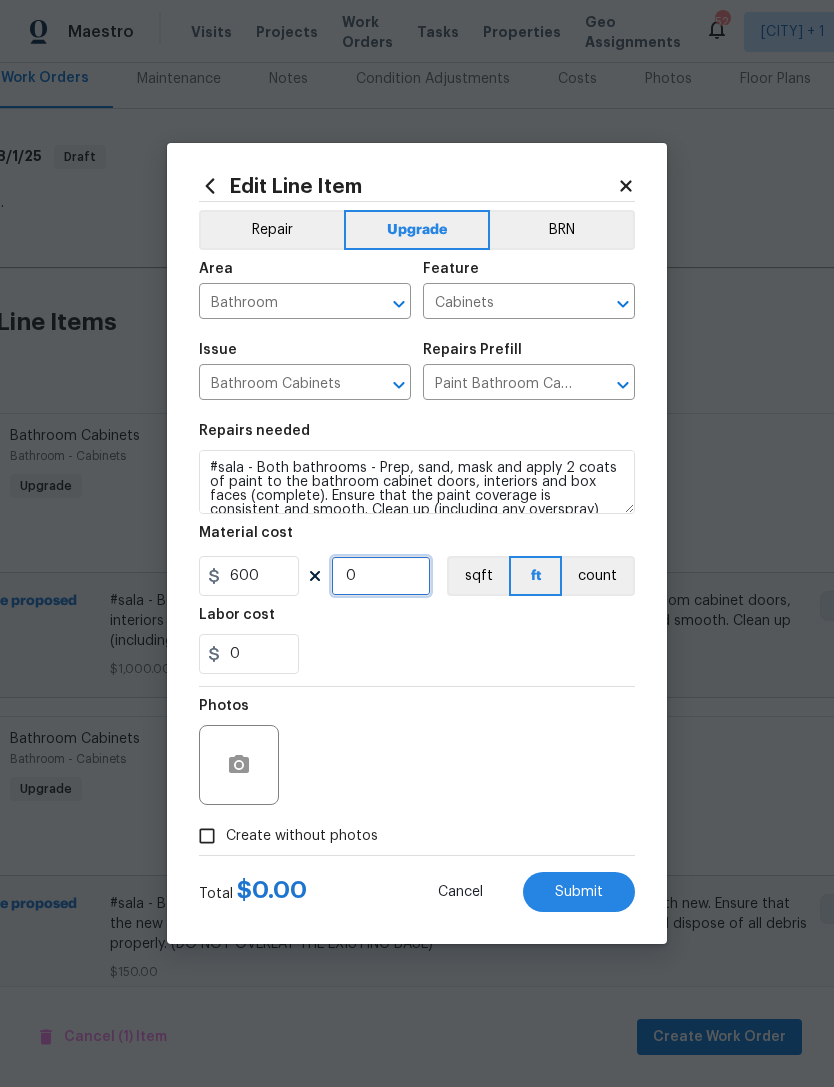 click on "0" at bounding box center [381, 576] 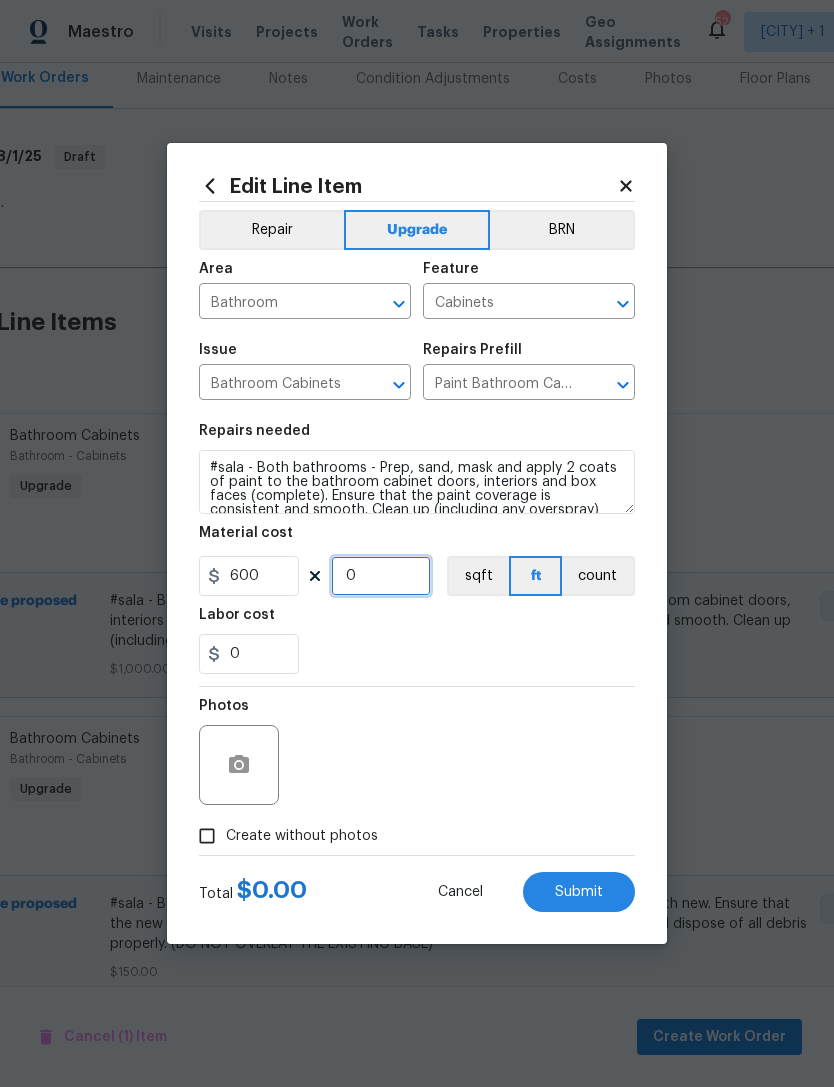 type on "1" 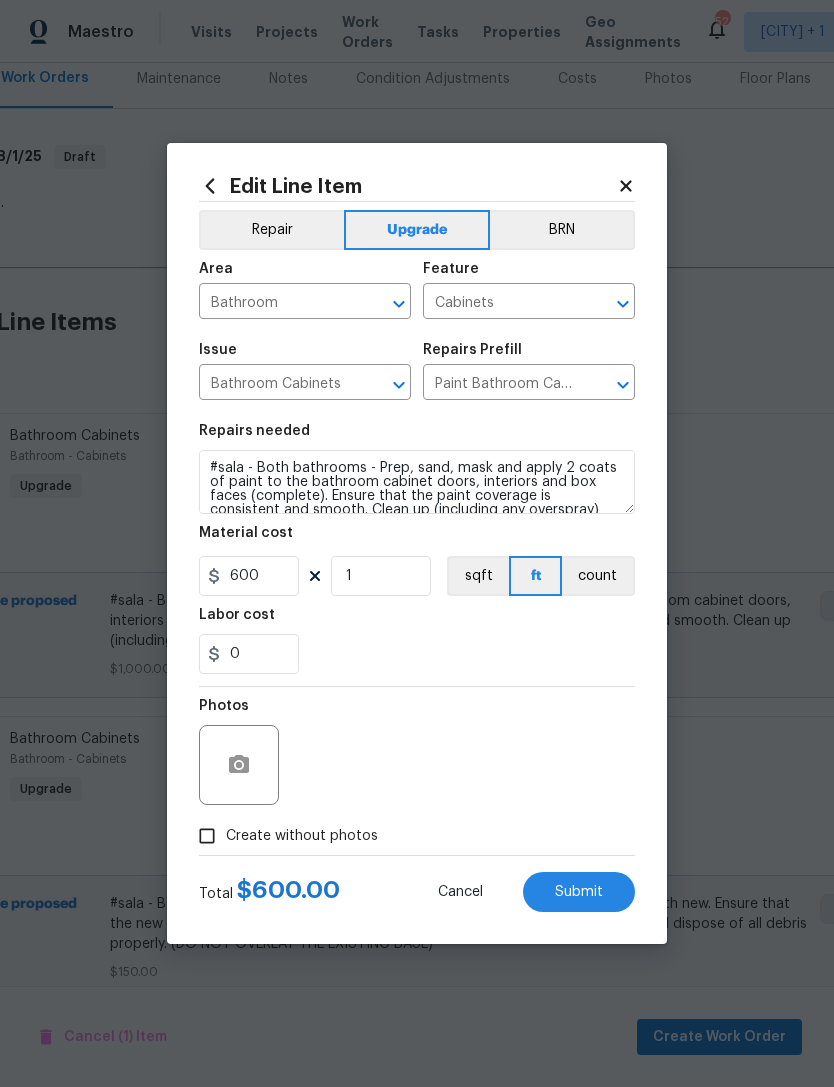 click on "0" at bounding box center (417, 654) 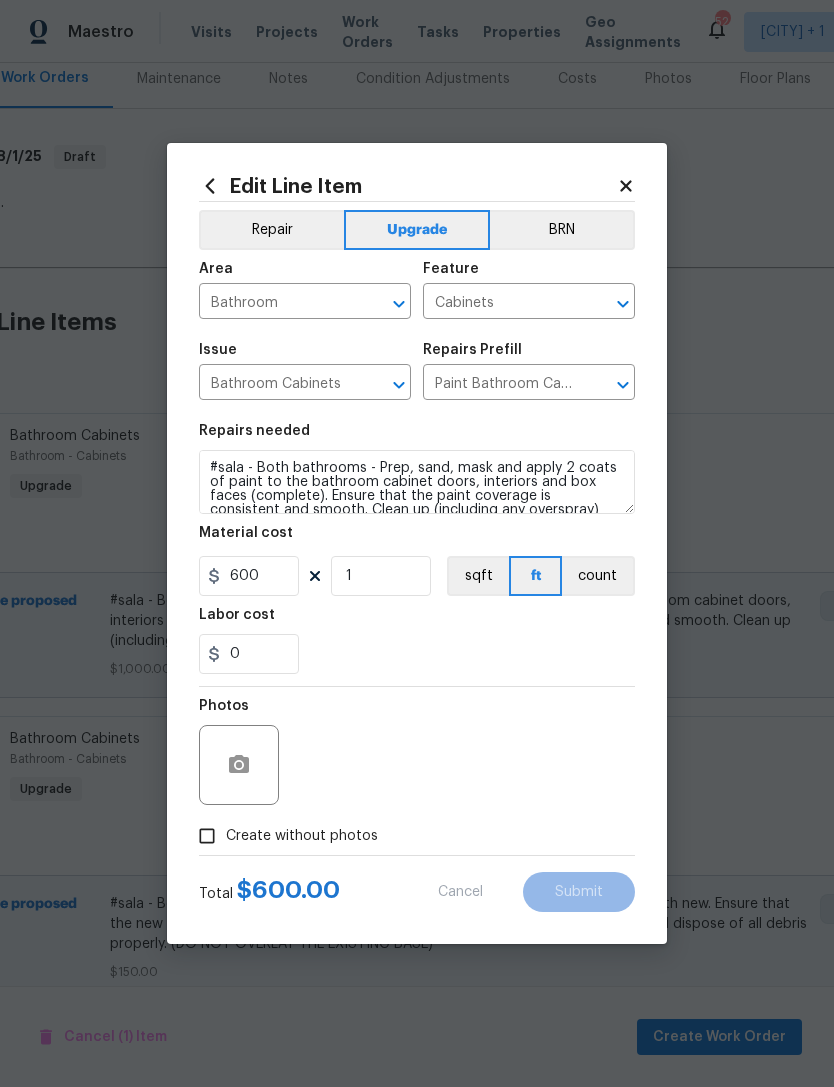 checkbox on "false" 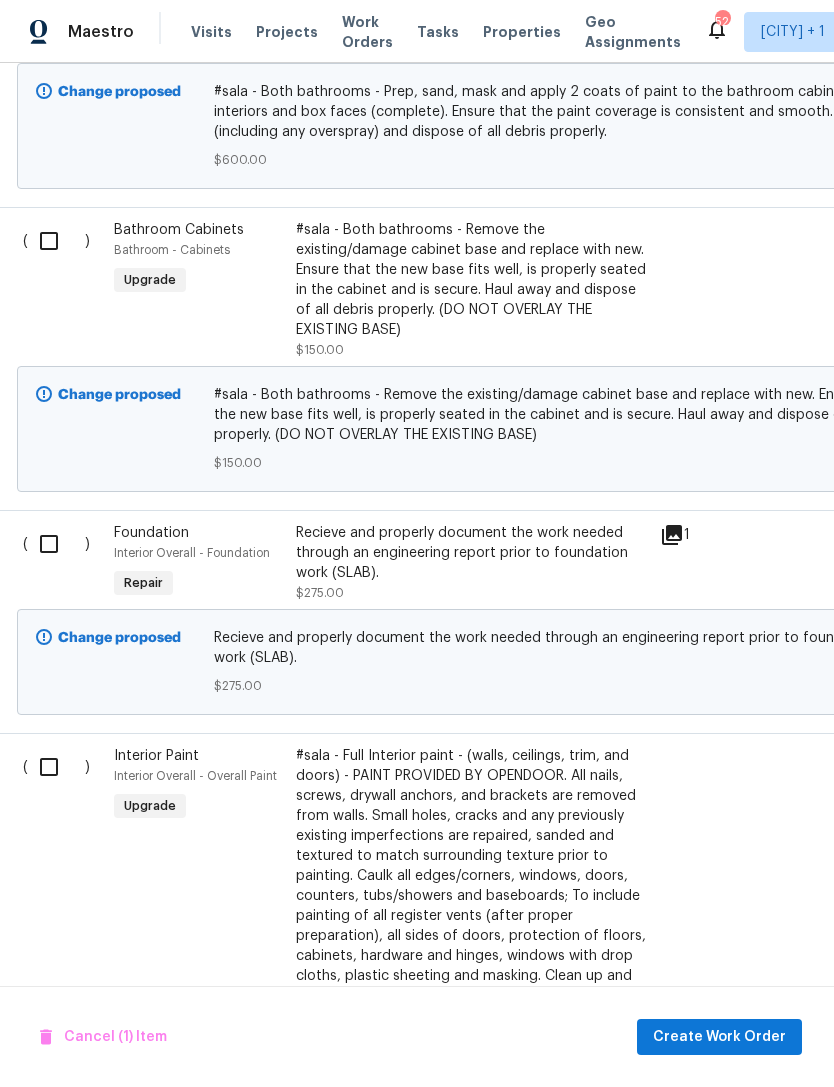 scroll, scrollTop: 803, scrollLeft: 4, axis: both 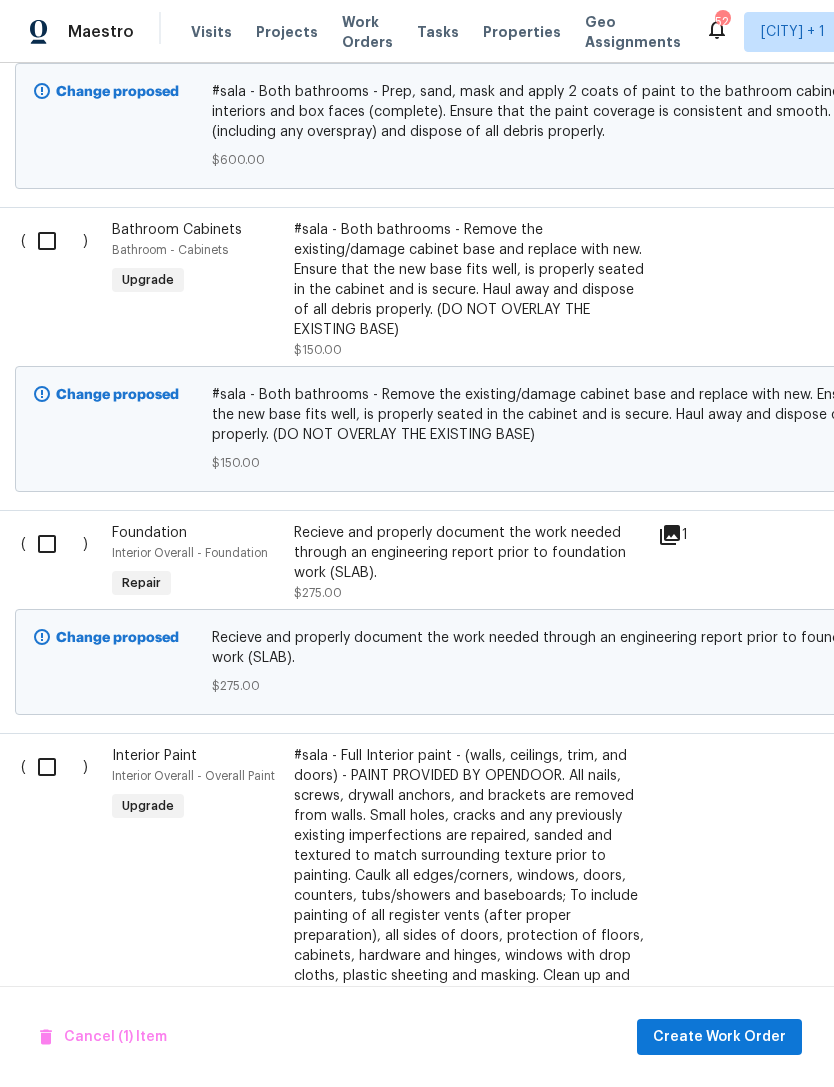 click at bounding box center [54, 544] 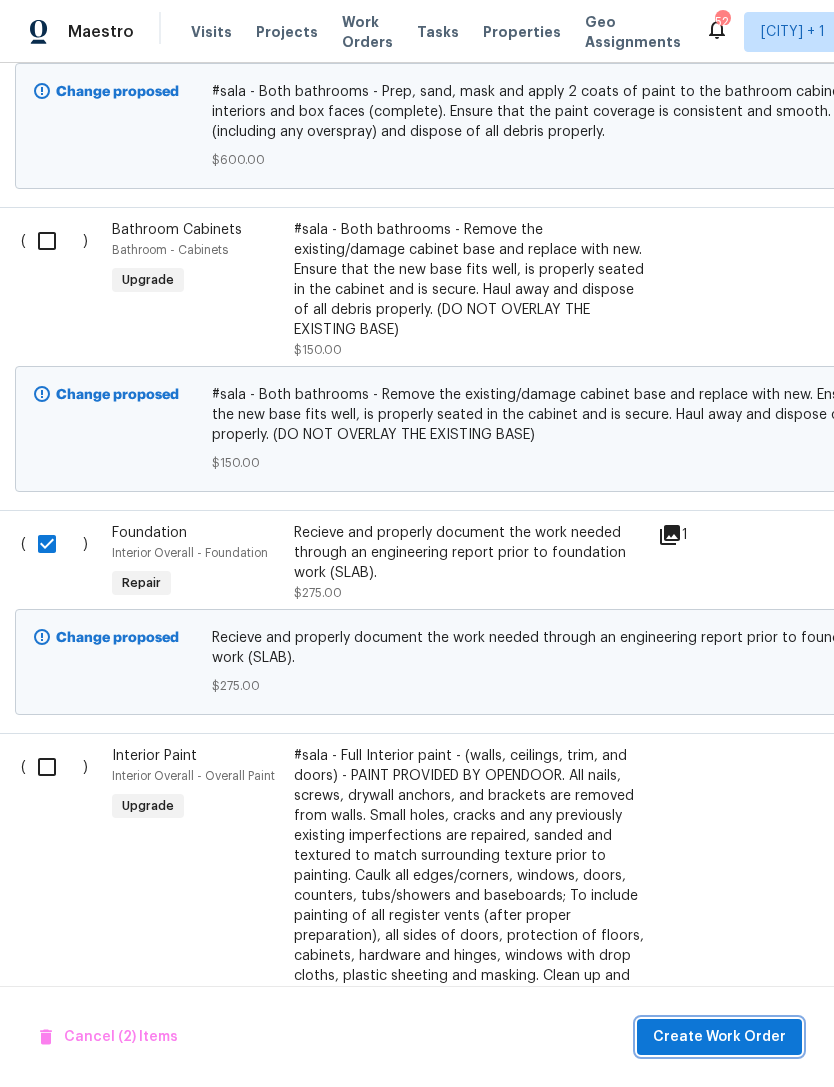 click on "Create Work Order" at bounding box center (719, 1037) 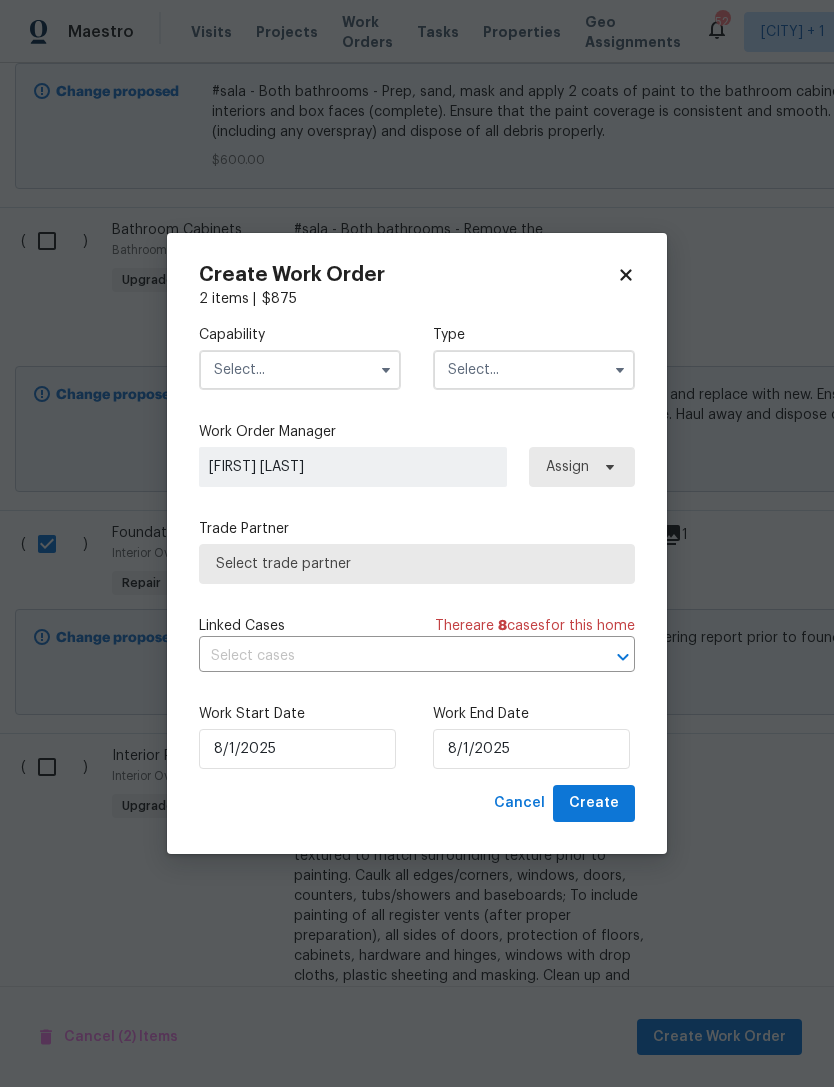 click at bounding box center (300, 370) 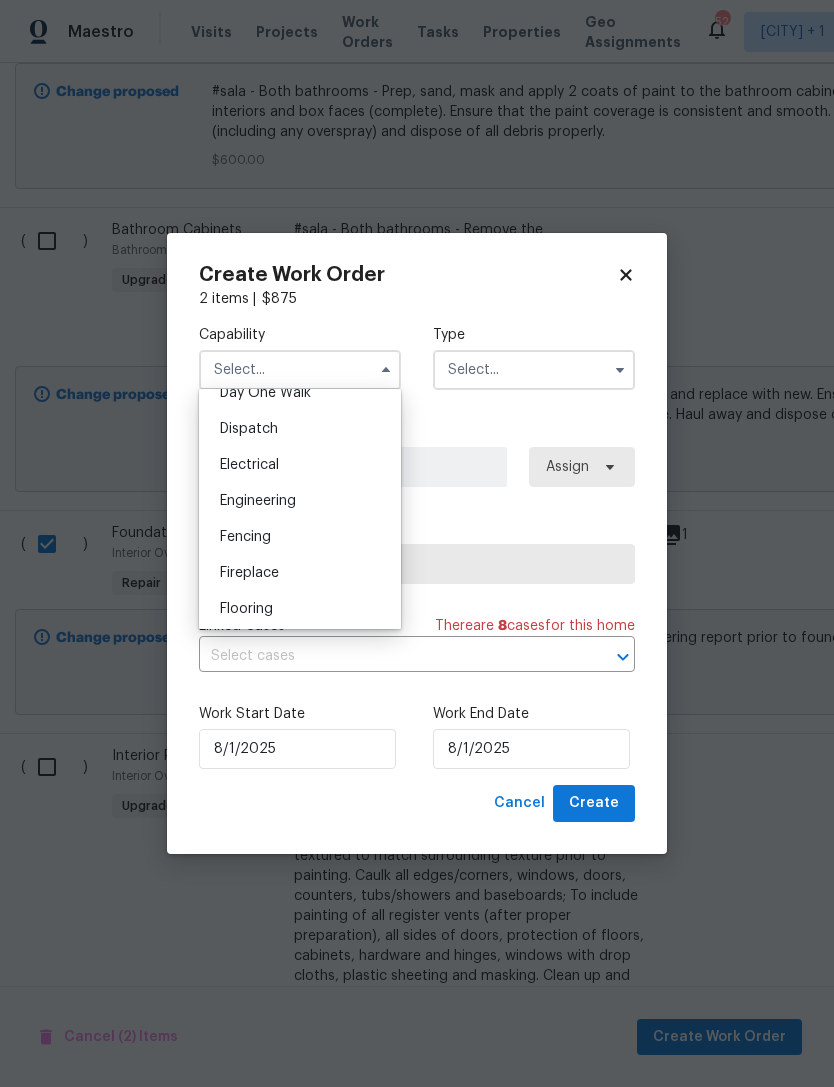 scroll, scrollTop: 591, scrollLeft: 0, axis: vertical 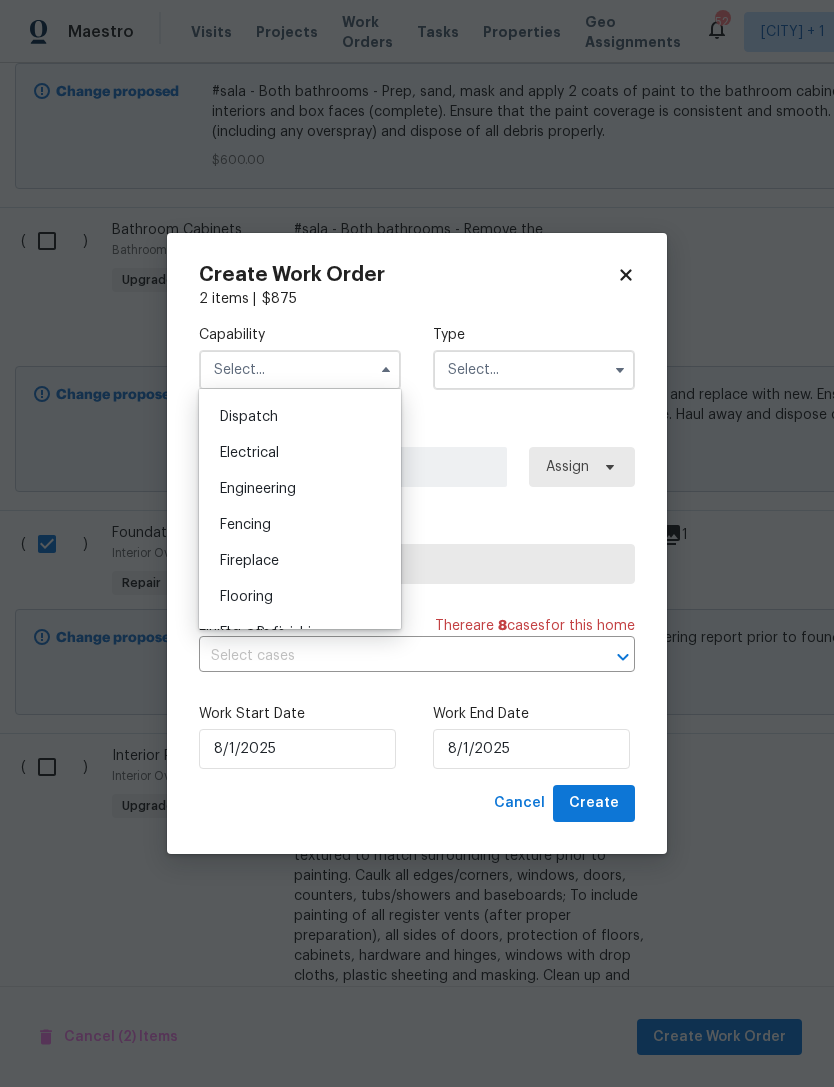 click on "Engineering" at bounding box center [300, 489] 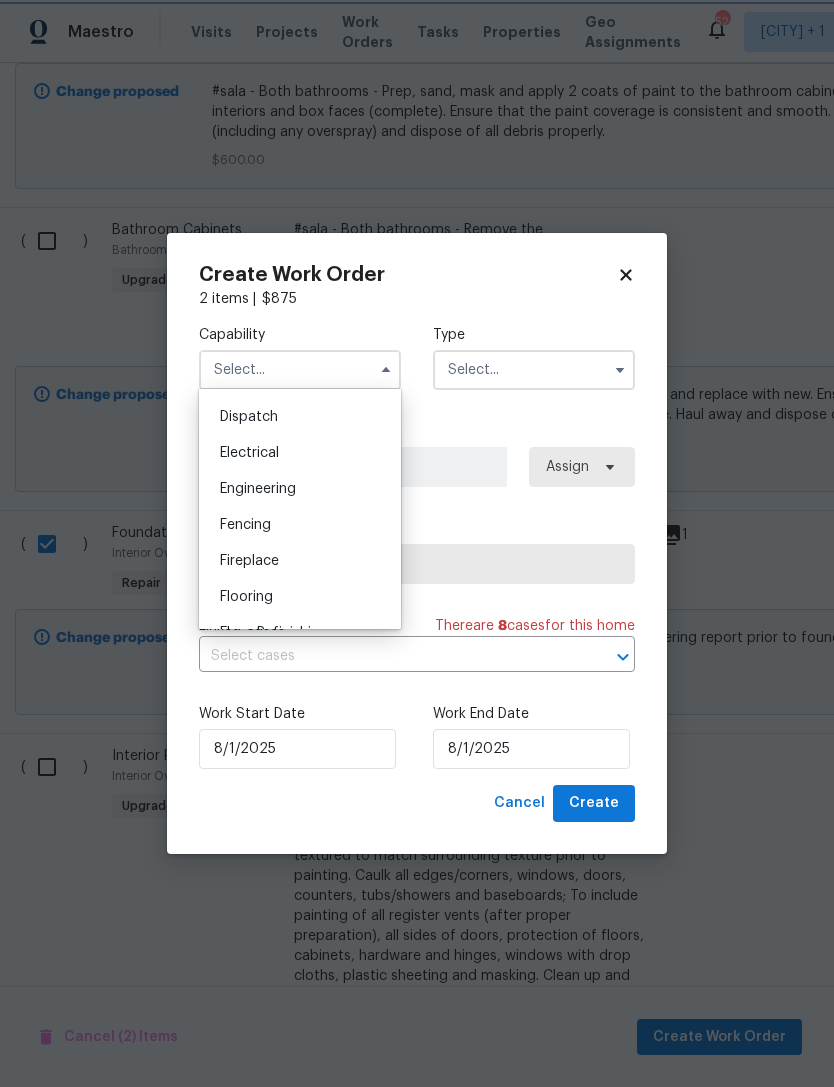 type on "Engineering" 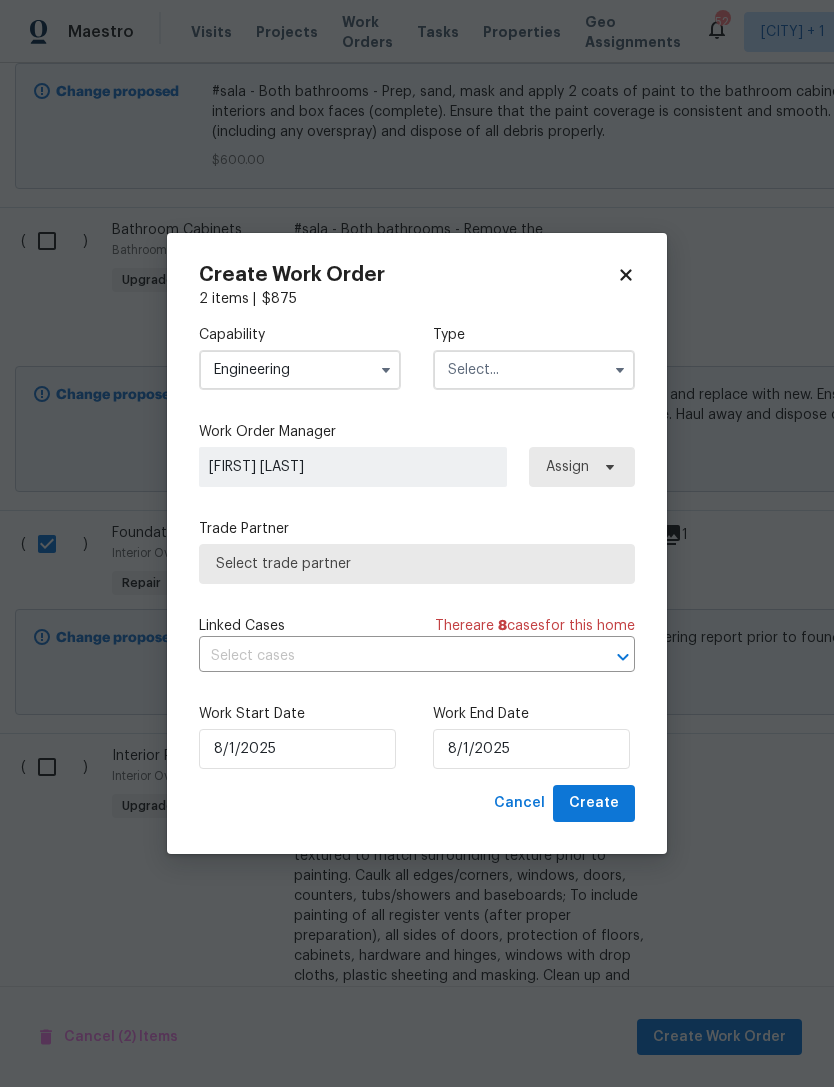 click at bounding box center (534, 370) 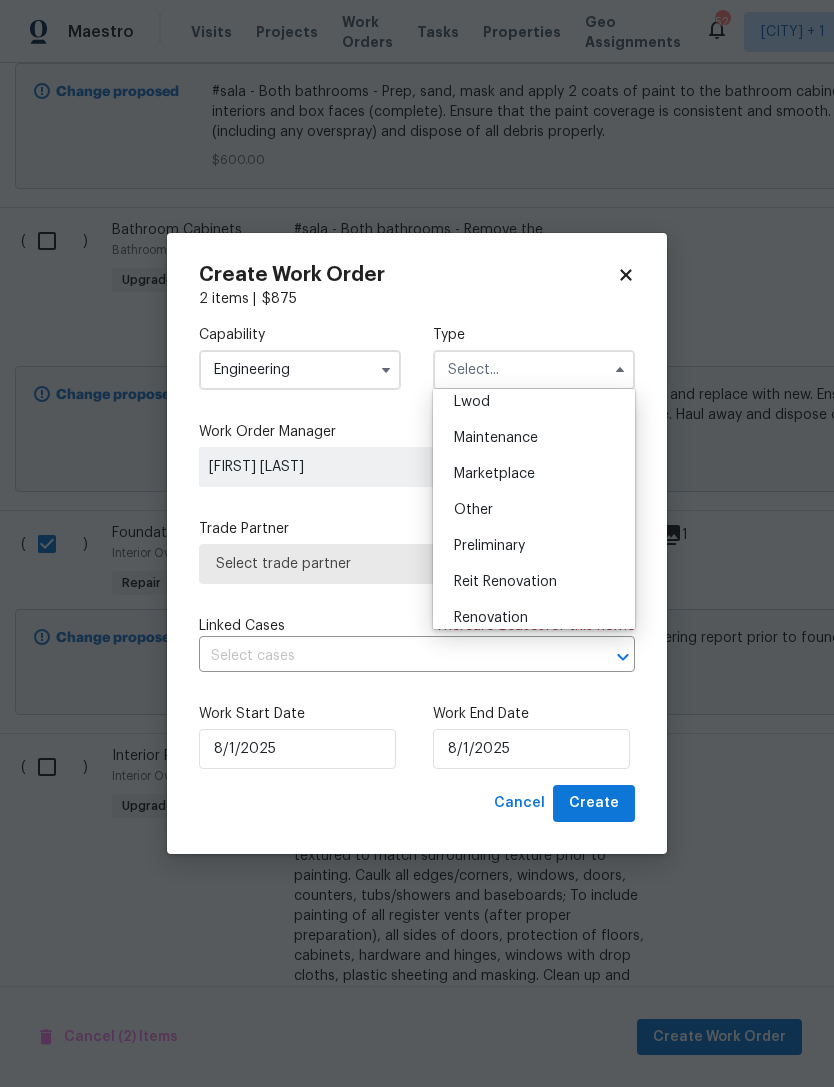 scroll, scrollTop: 324, scrollLeft: 0, axis: vertical 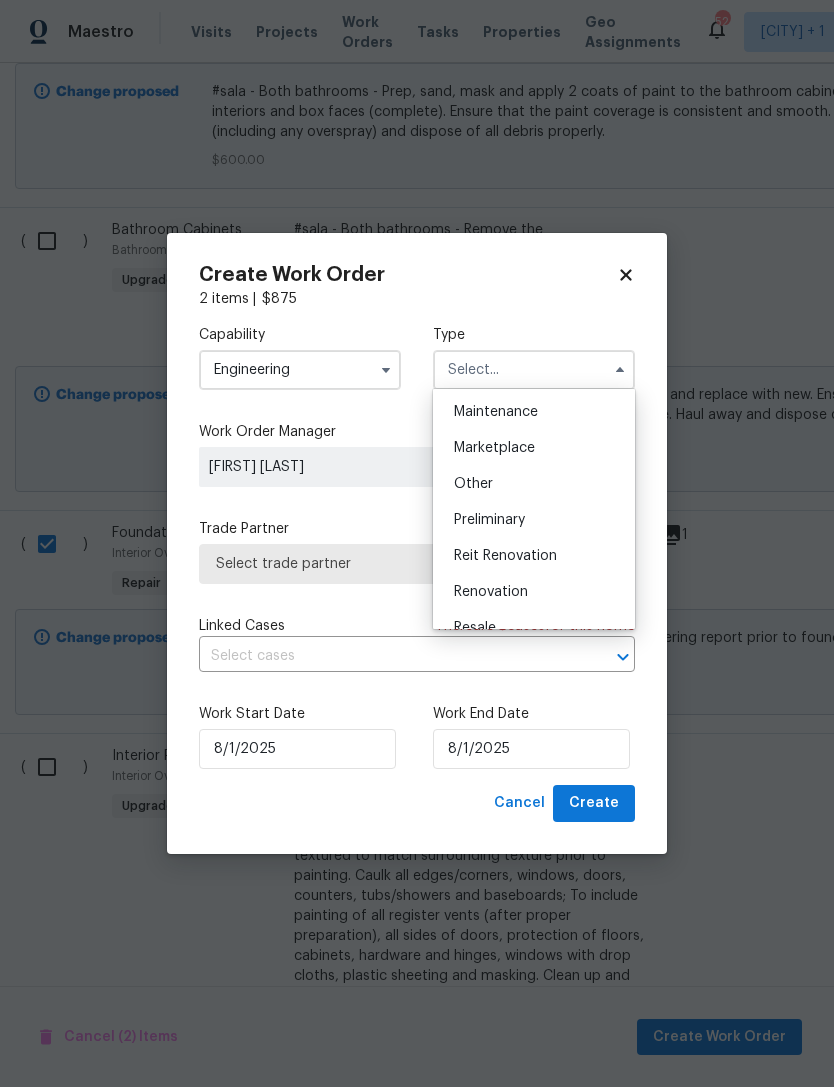 click on "Renovation" at bounding box center (534, 592) 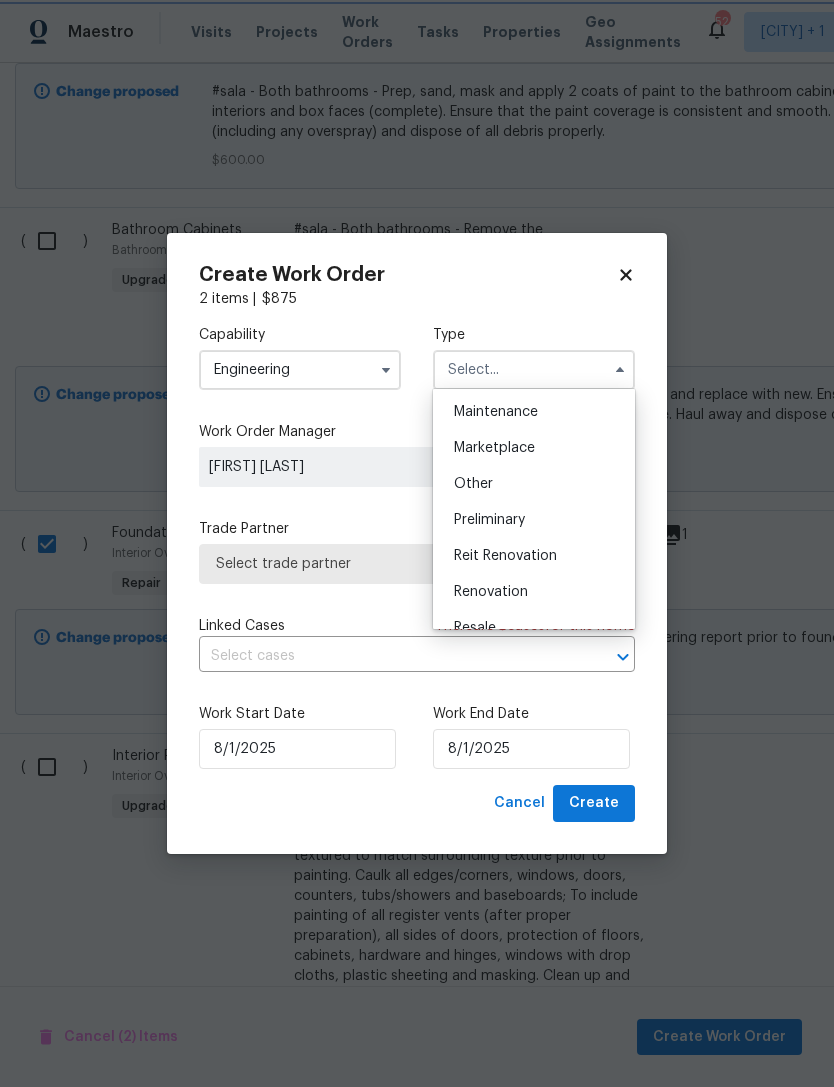 type on "Renovation" 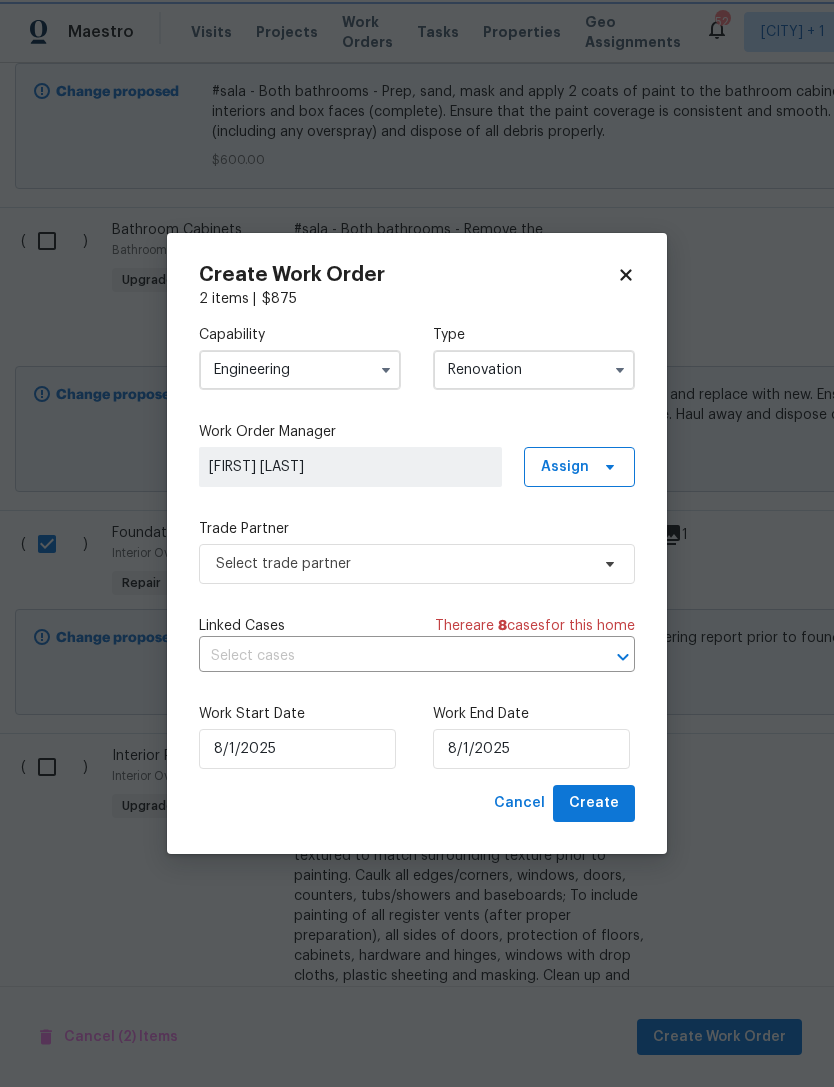 scroll, scrollTop: 0, scrollLeft: 0, axis: both 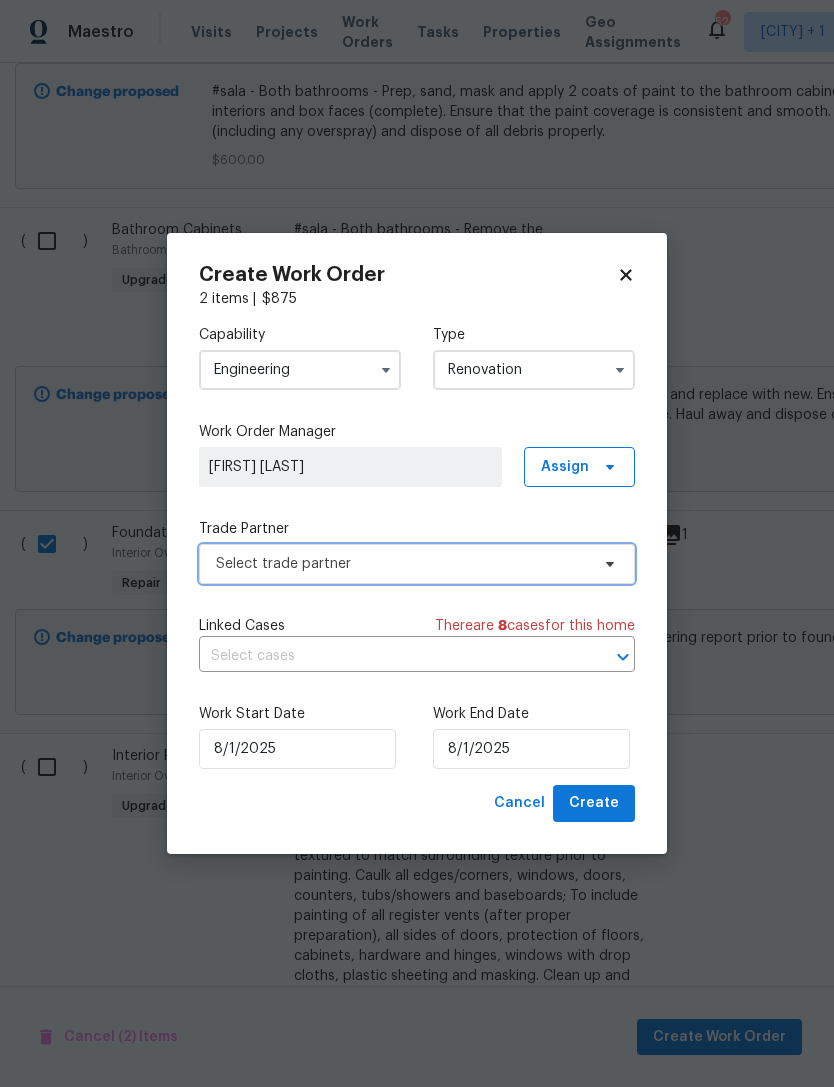 click on "Select trade partner" at bounding box center [402, 564] 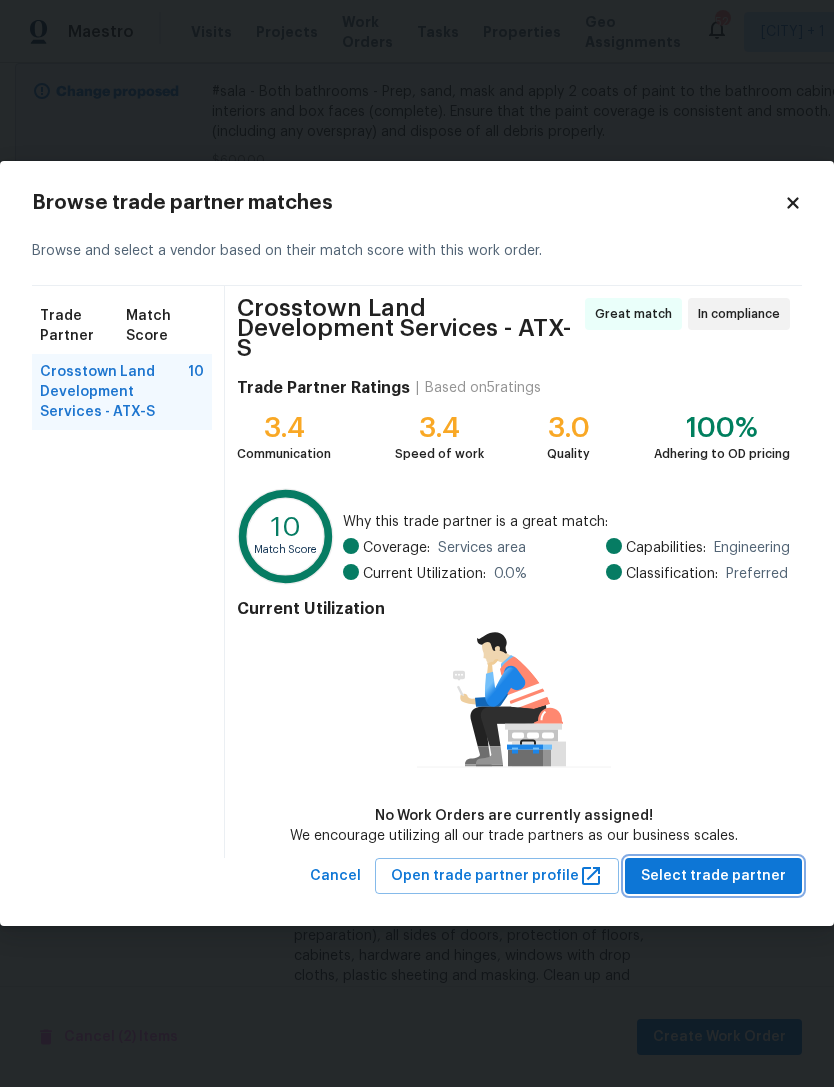click on "Select trade partner" at bounding box center [713, 876] 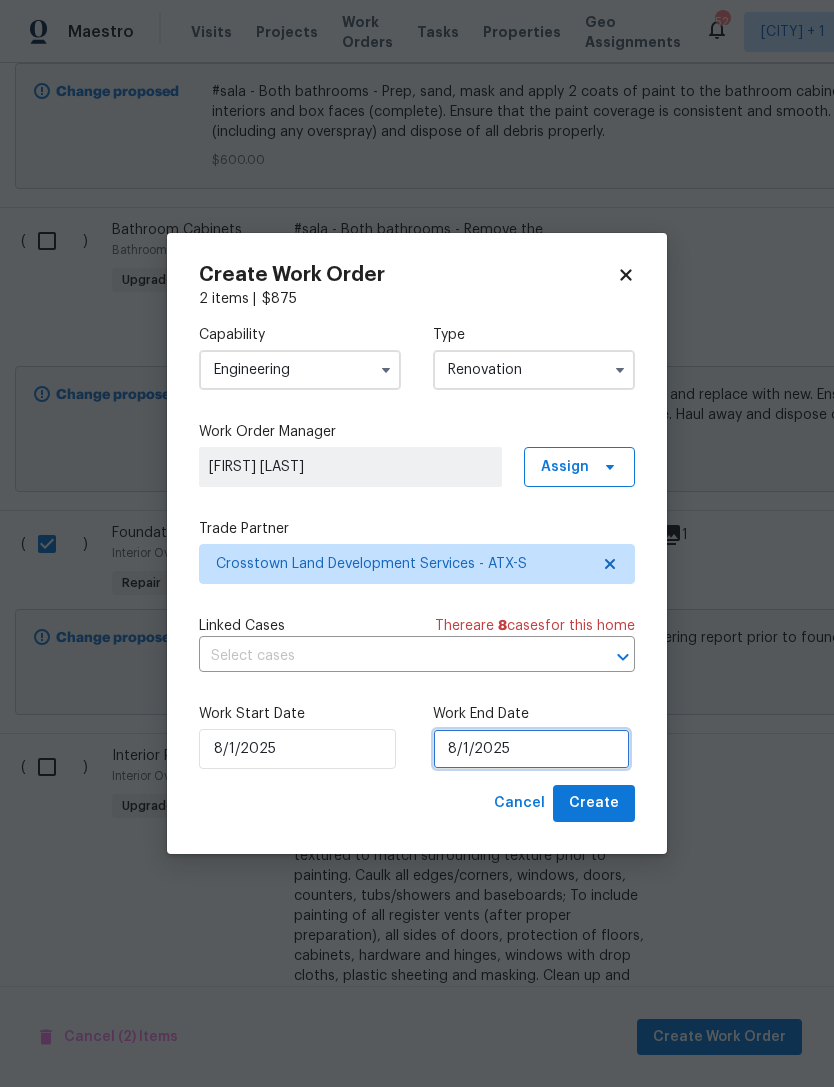 click on "8/1/2025" at bounding box center [531, 749] 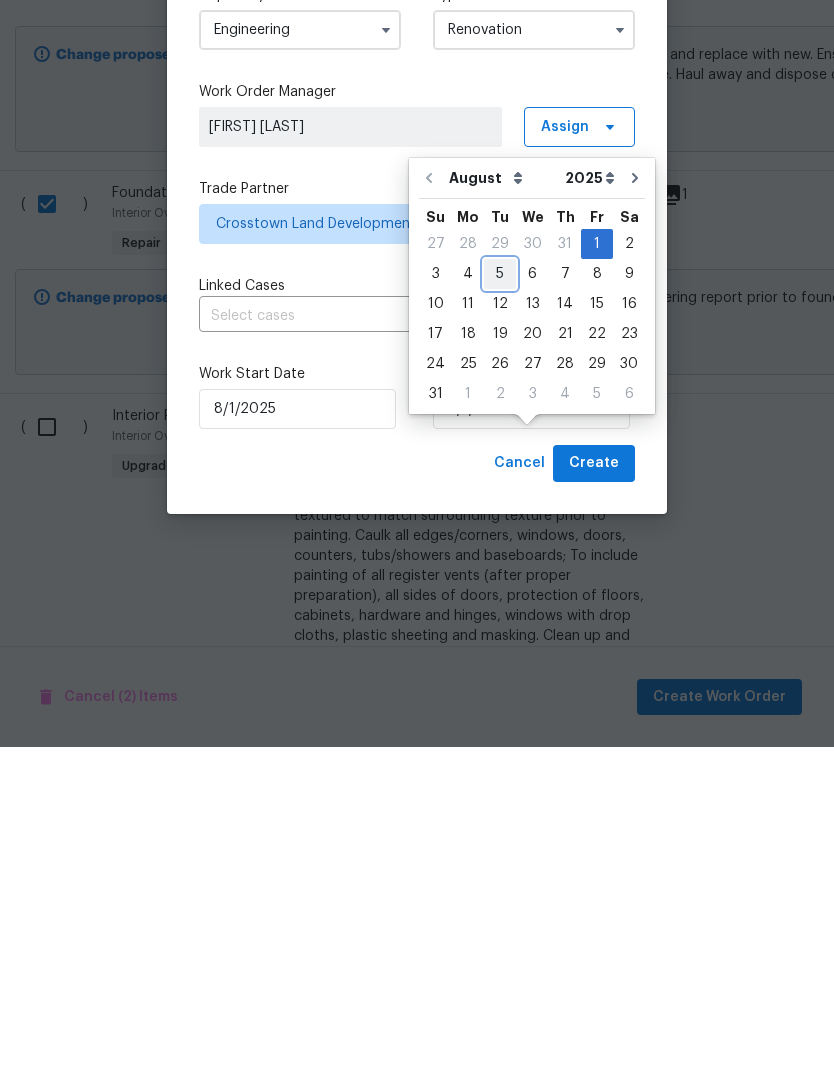 click on "5" at bounding box center [500, 614] 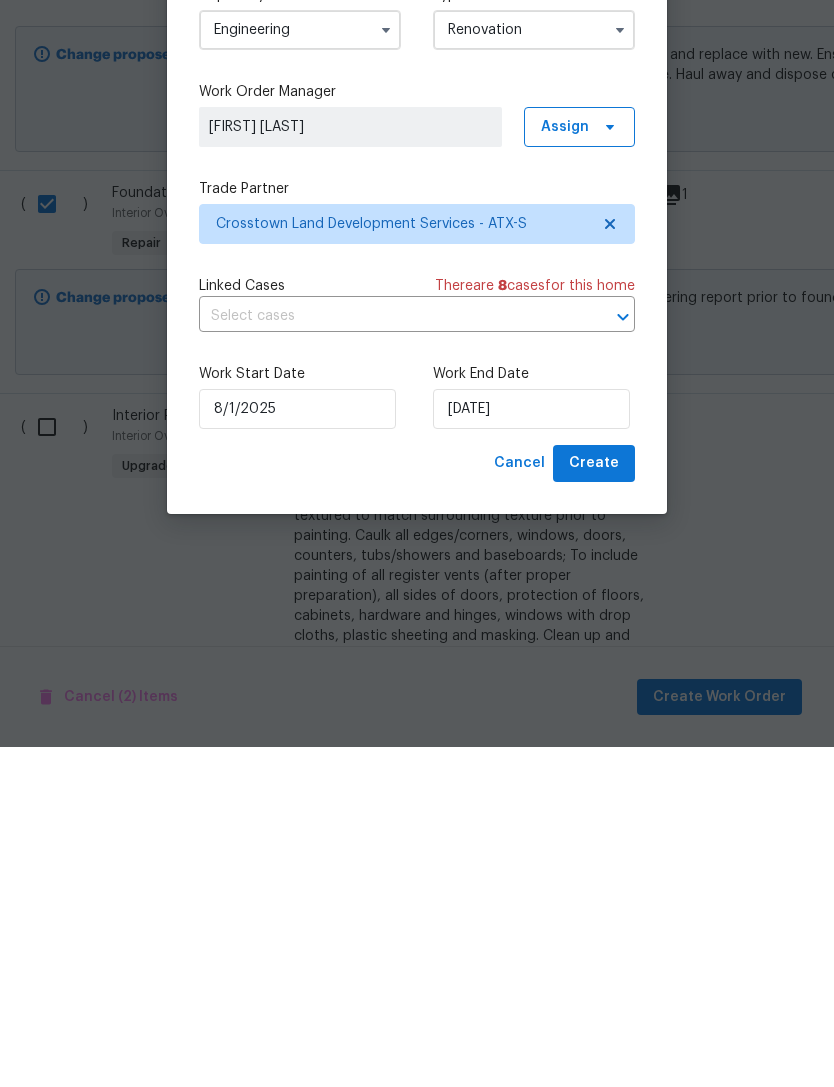 scroll, scrollTop: 64, scrollLeft: 0, axis: vertical 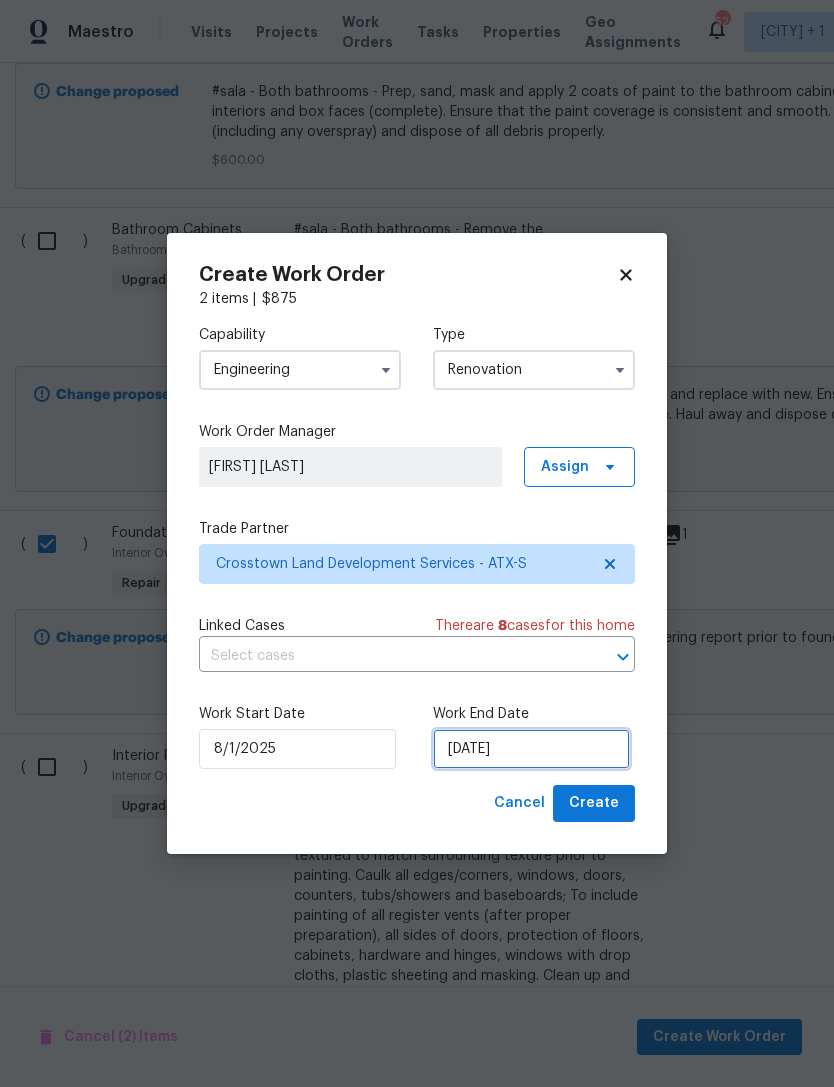 click on "[DATE]" at bounding box center (531, 749) 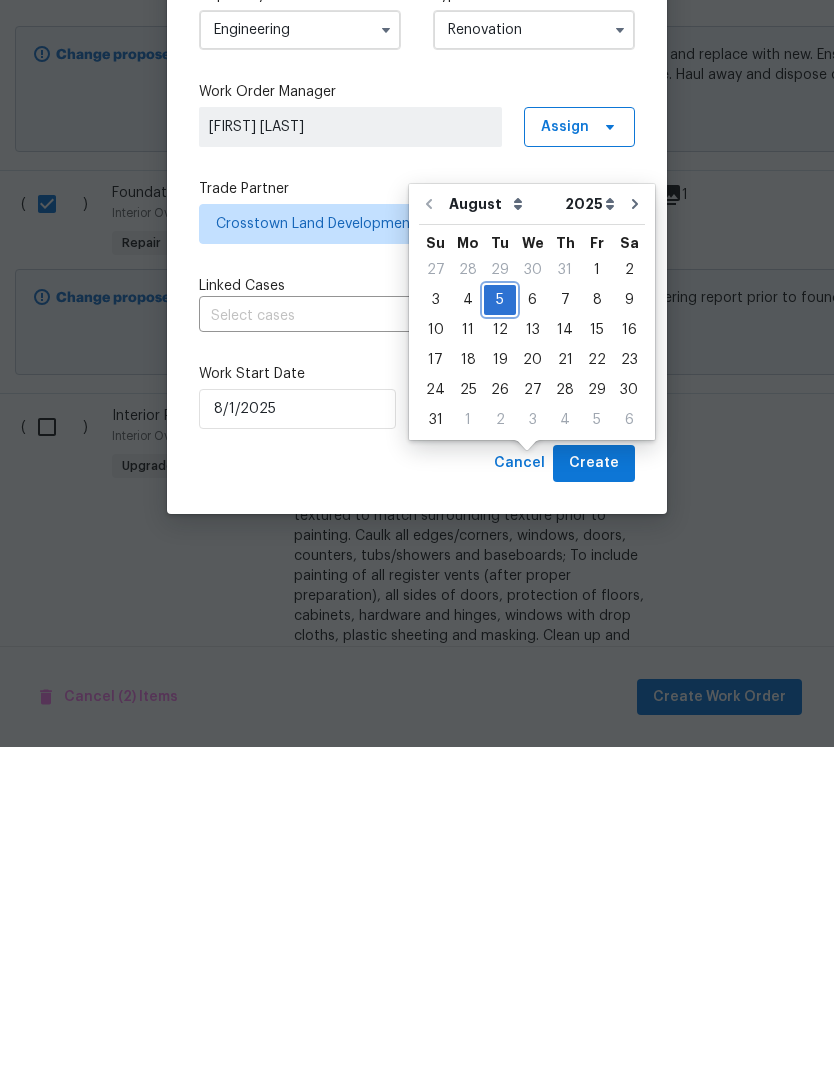 click on "5" at bounding box center (500, 640) 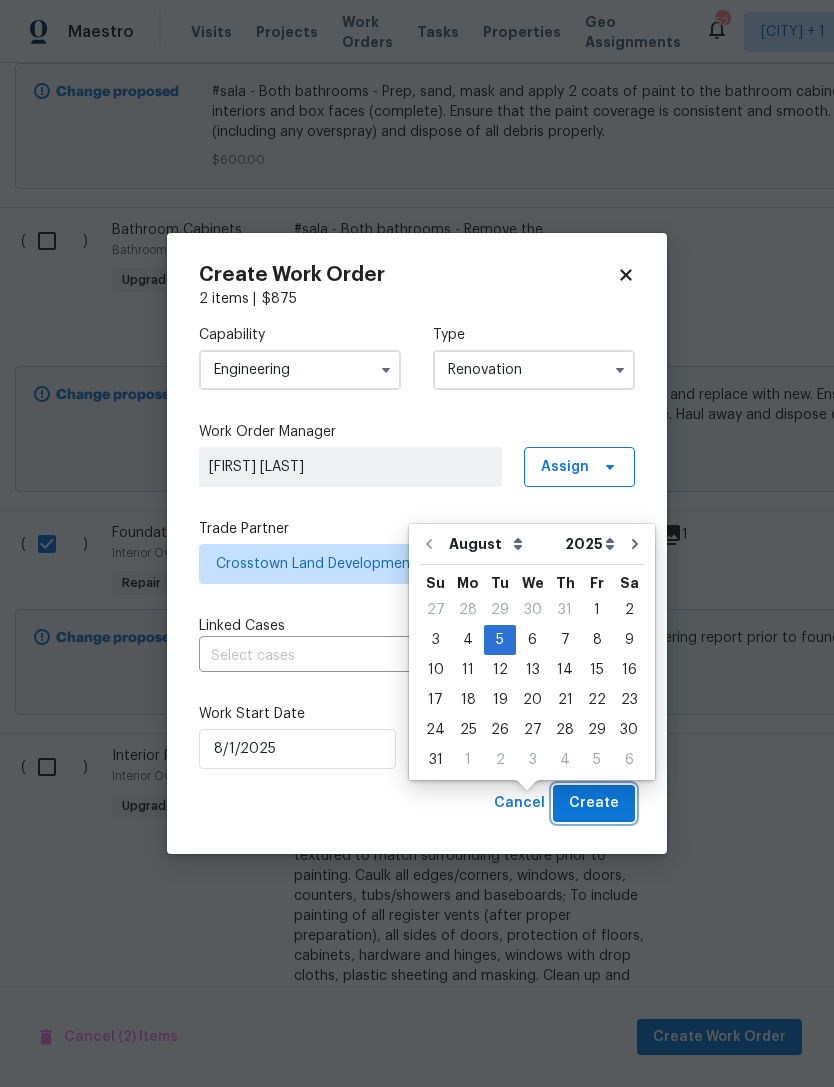 click on "Create" at bounding box center (594, 803) 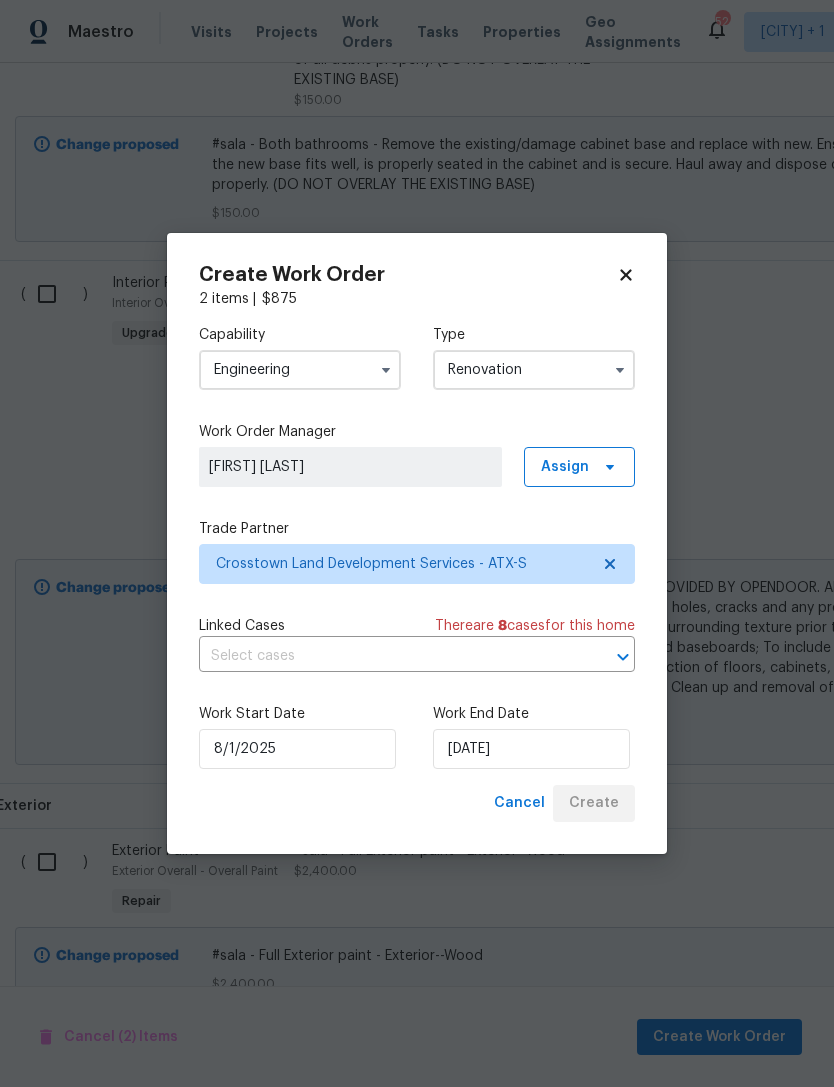 scroll, scrollTop: 0, scrollLeft: 4, axis: horizontal 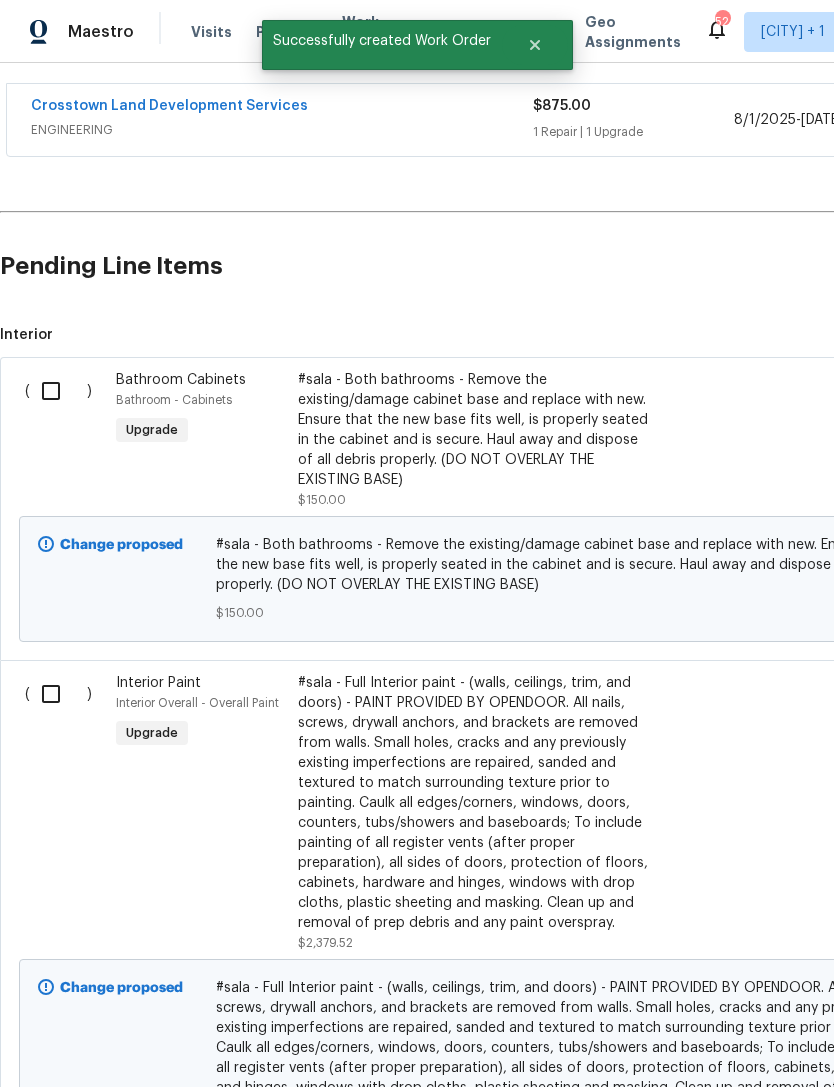 click at bounding box center (58, 694) 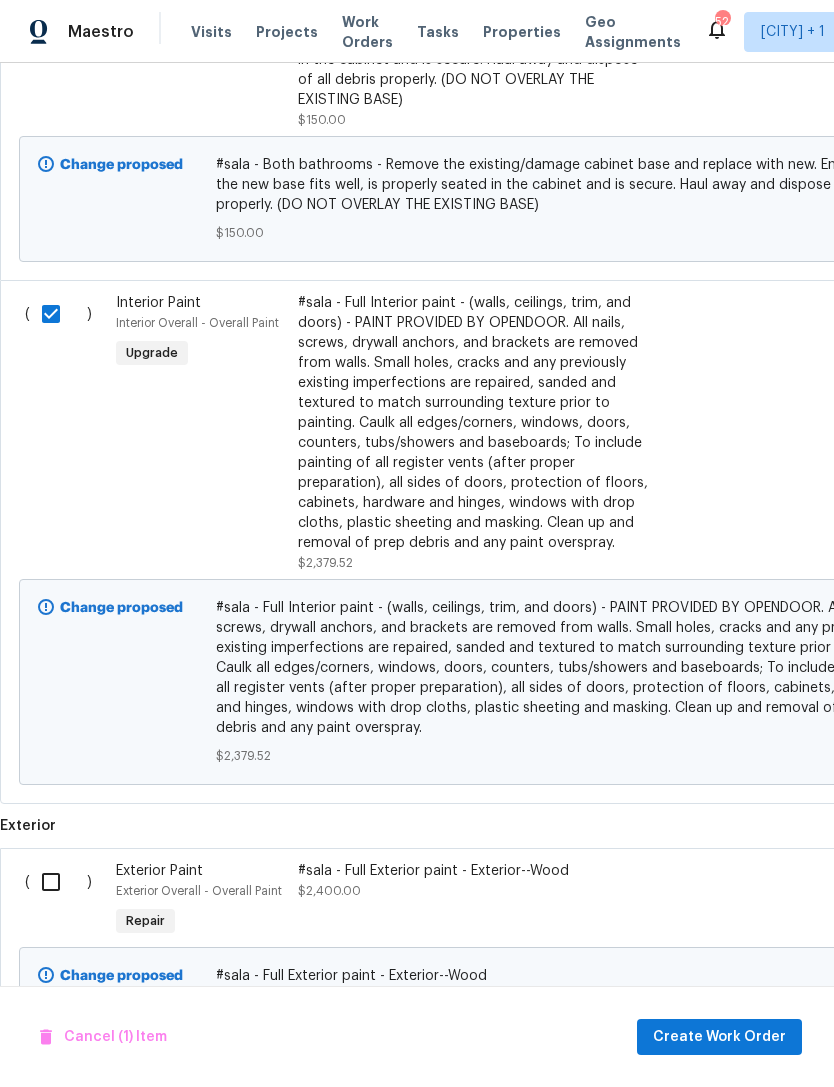 scroll, scrollTop: 782, scrollLeft: 0, axis: vertical 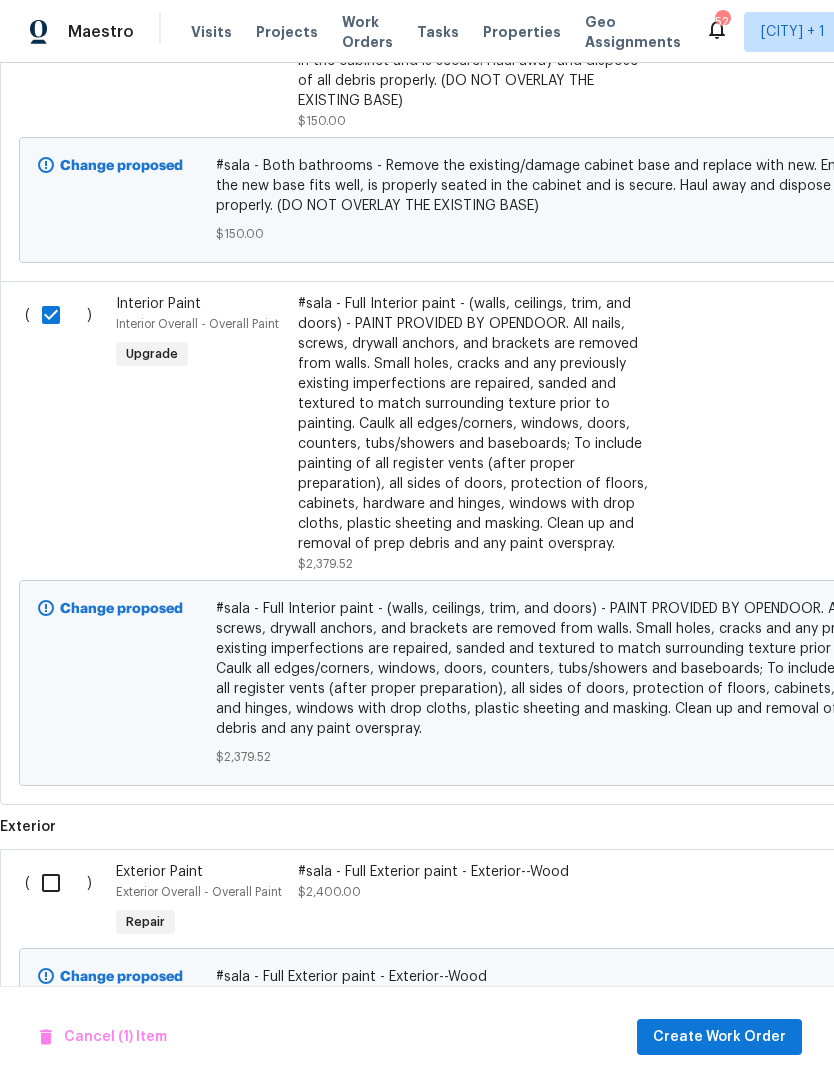 click at bounding box center (58, 883) 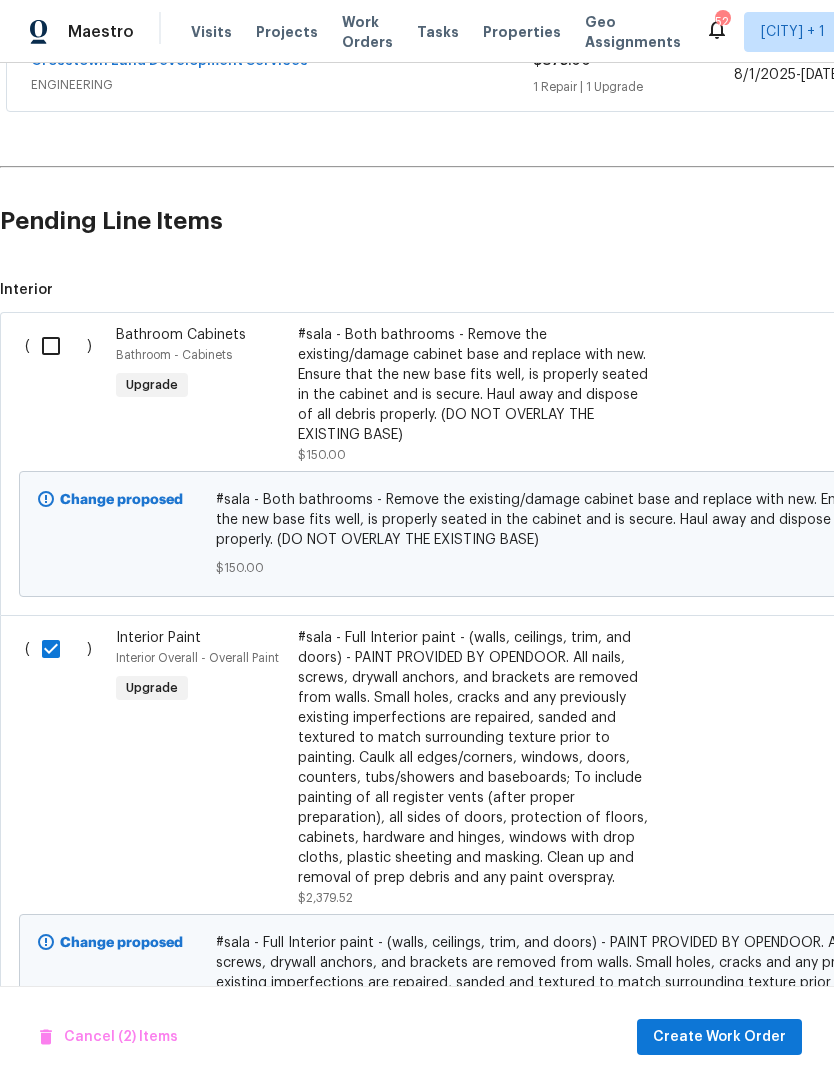 scroll, scrollTop: 438, scrollLeft: 0, axis: vertical 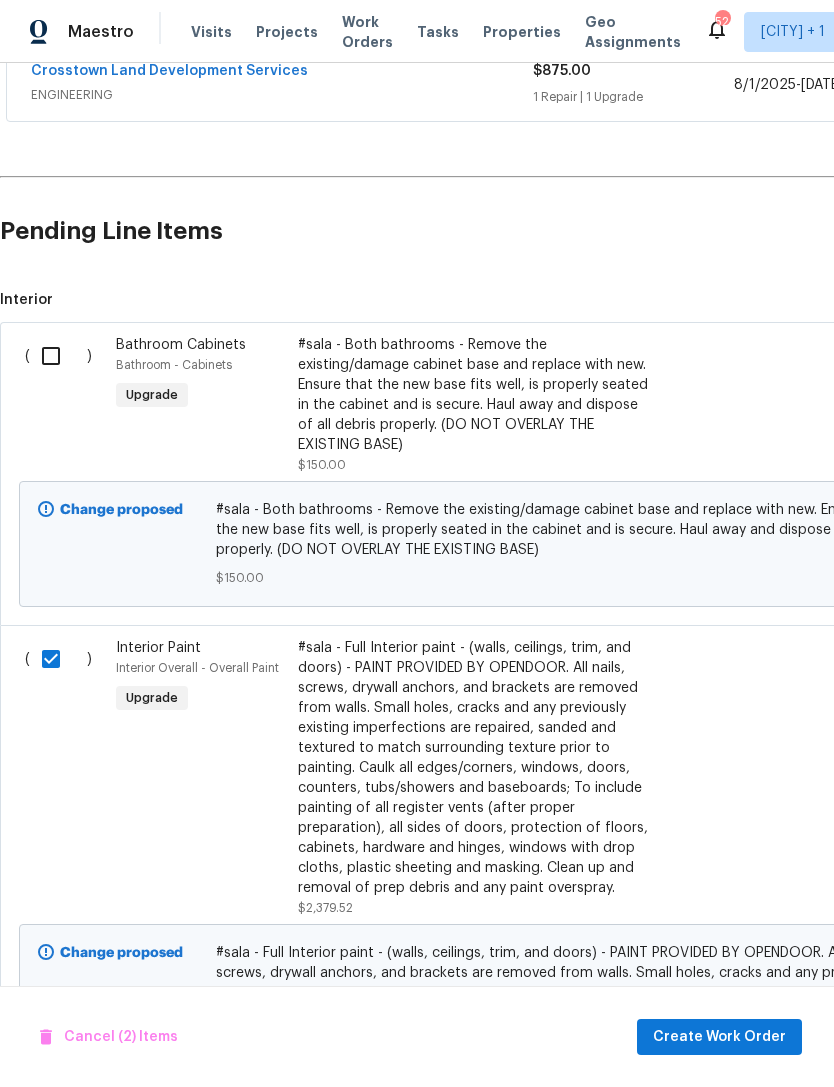 click at bounding box center [58, 356] 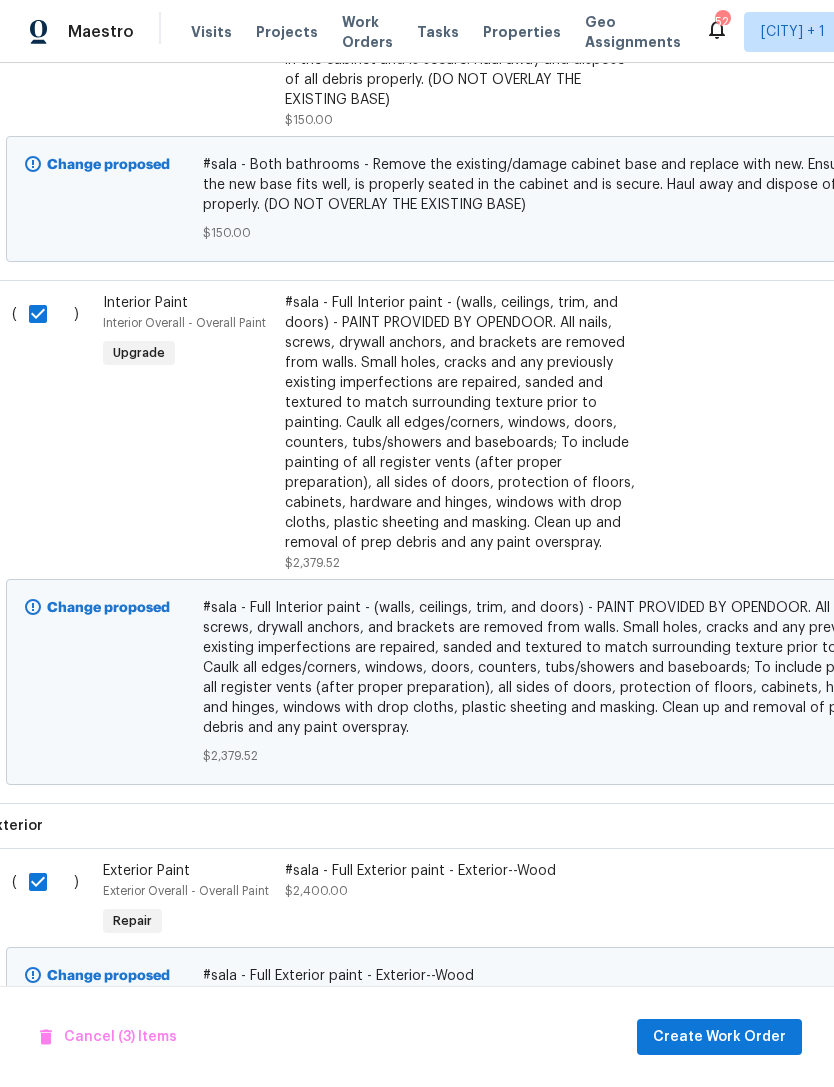 scroll, scrollTop: 782, scrollLeft: 13, axis: both 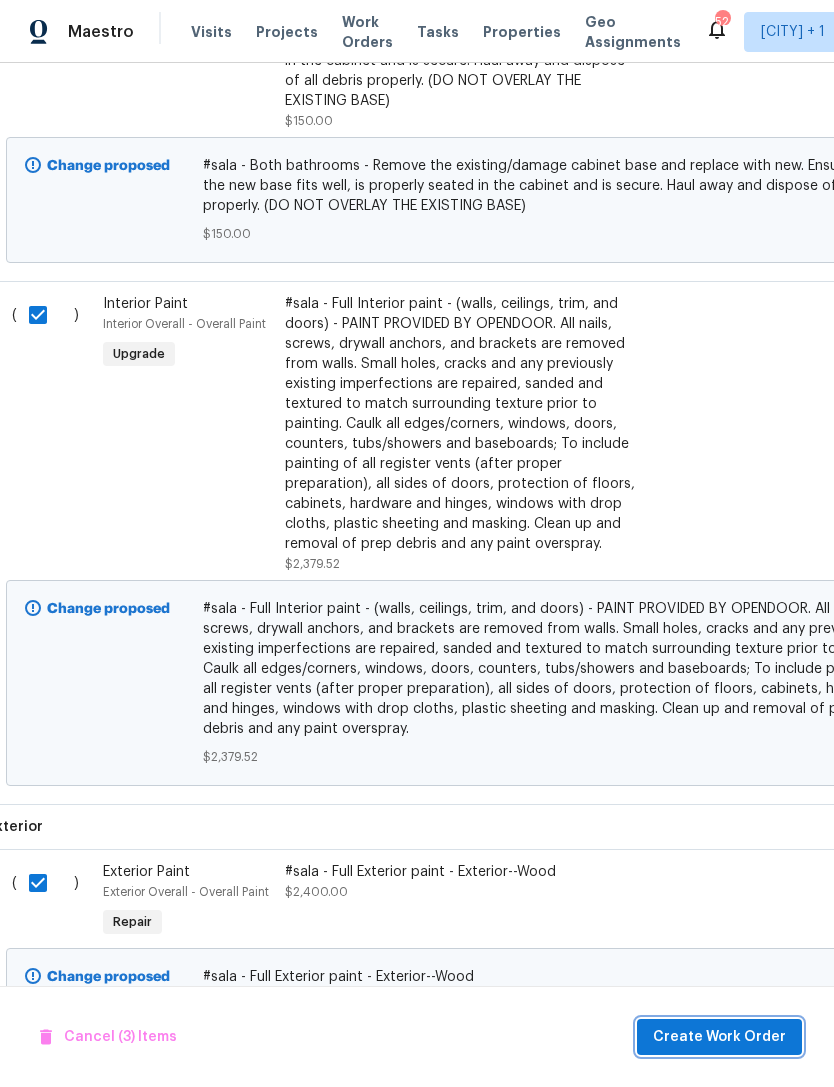 click on "Create Work Order" at bounding box center [719, 1037] 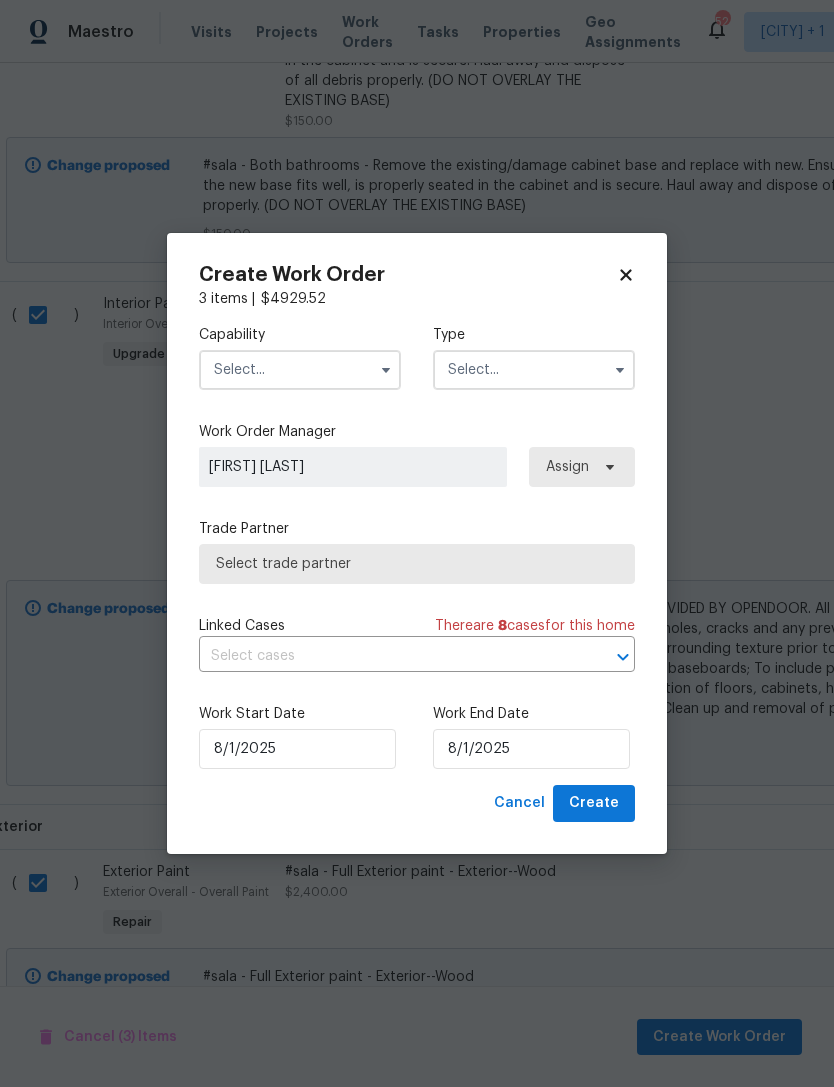 click at bounding box center (300, 370) 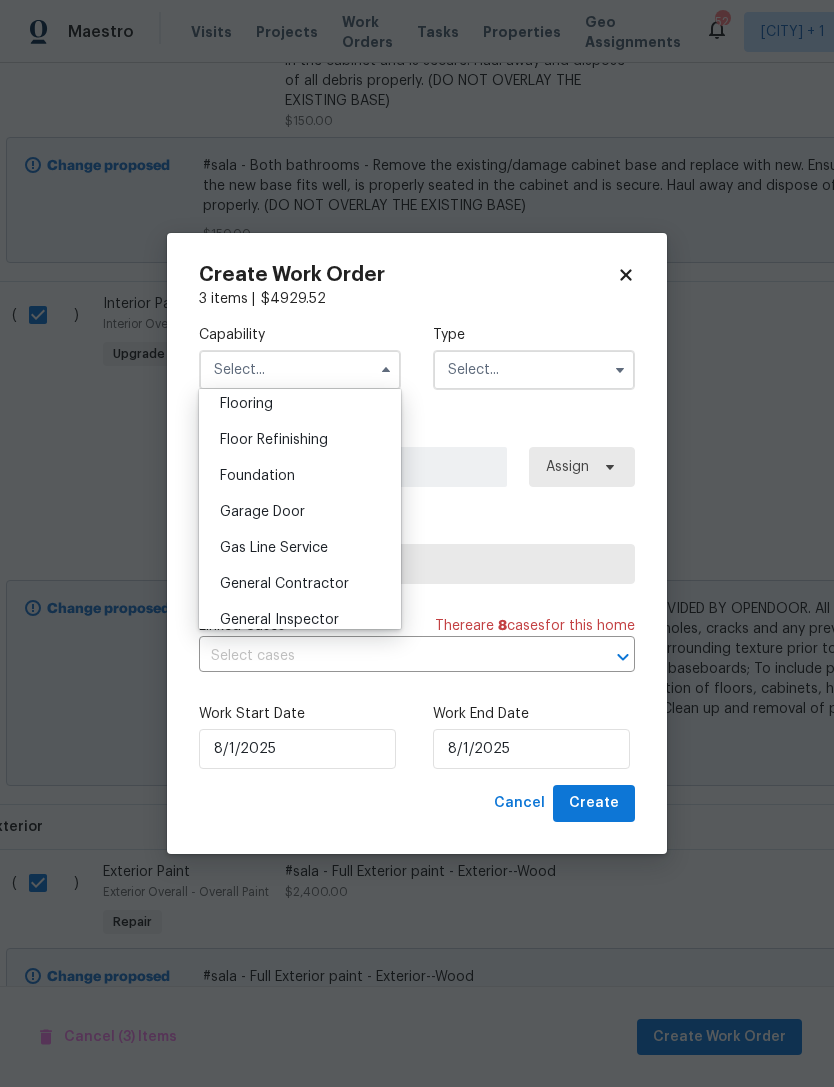 scroll, scrollTop: 785, scrollLeft: 0, axis: vertical 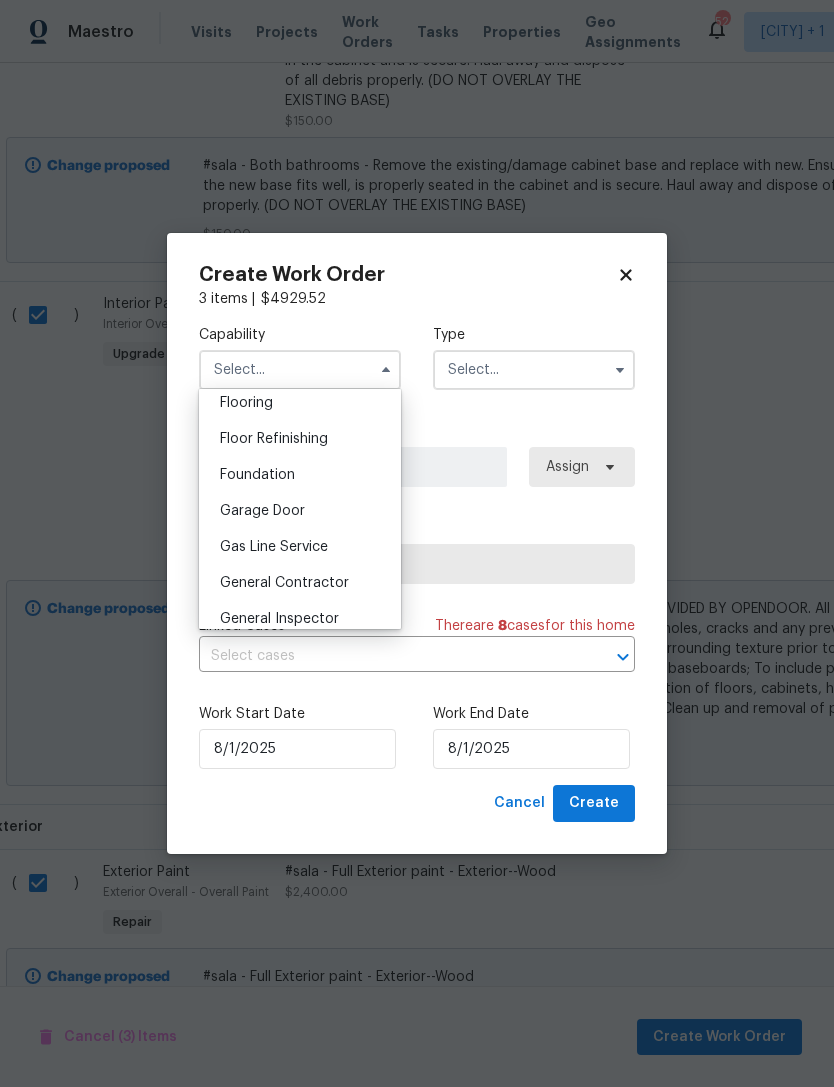 click on "General Contractor" at bounding box center [284, 583] 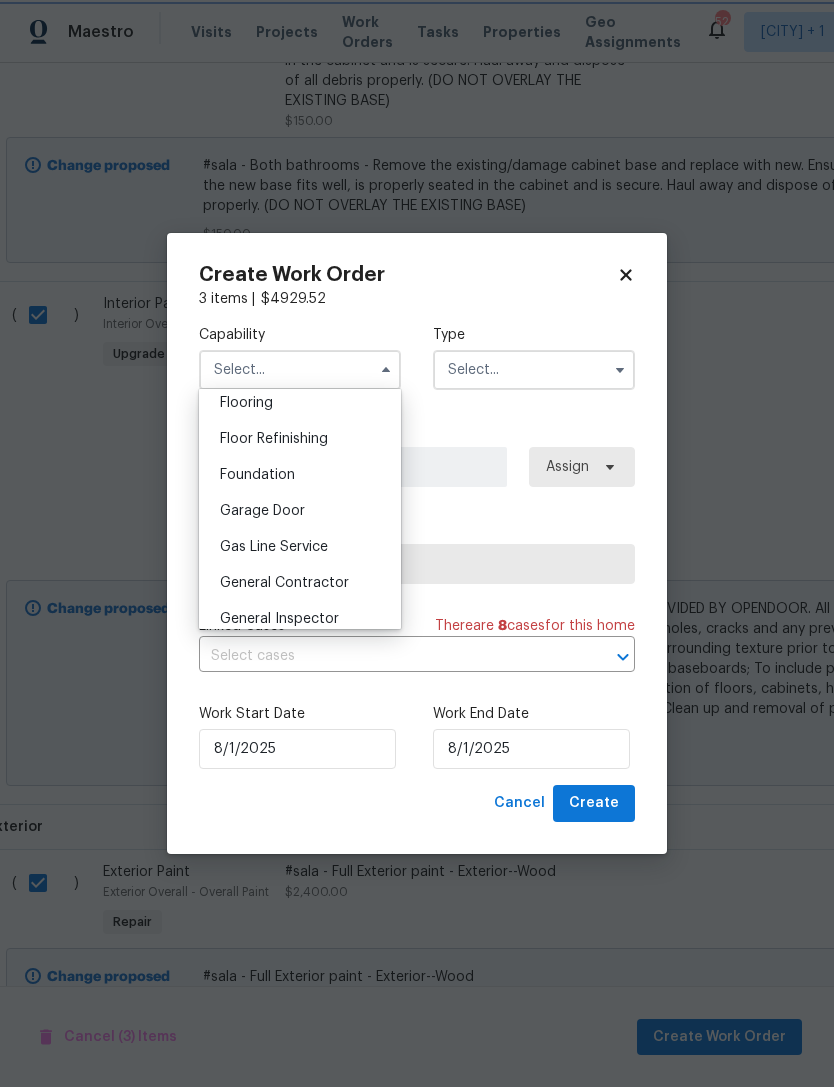 type on "General Contractor" 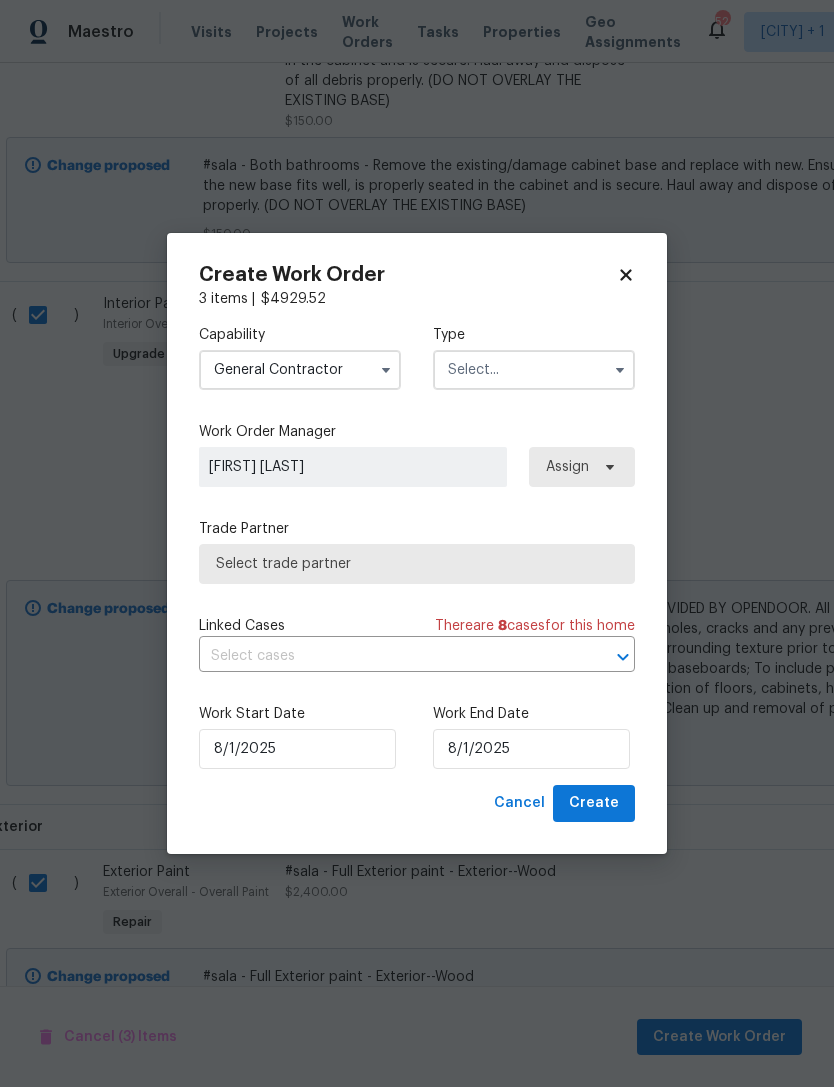 click at bounding box center (534, 370) 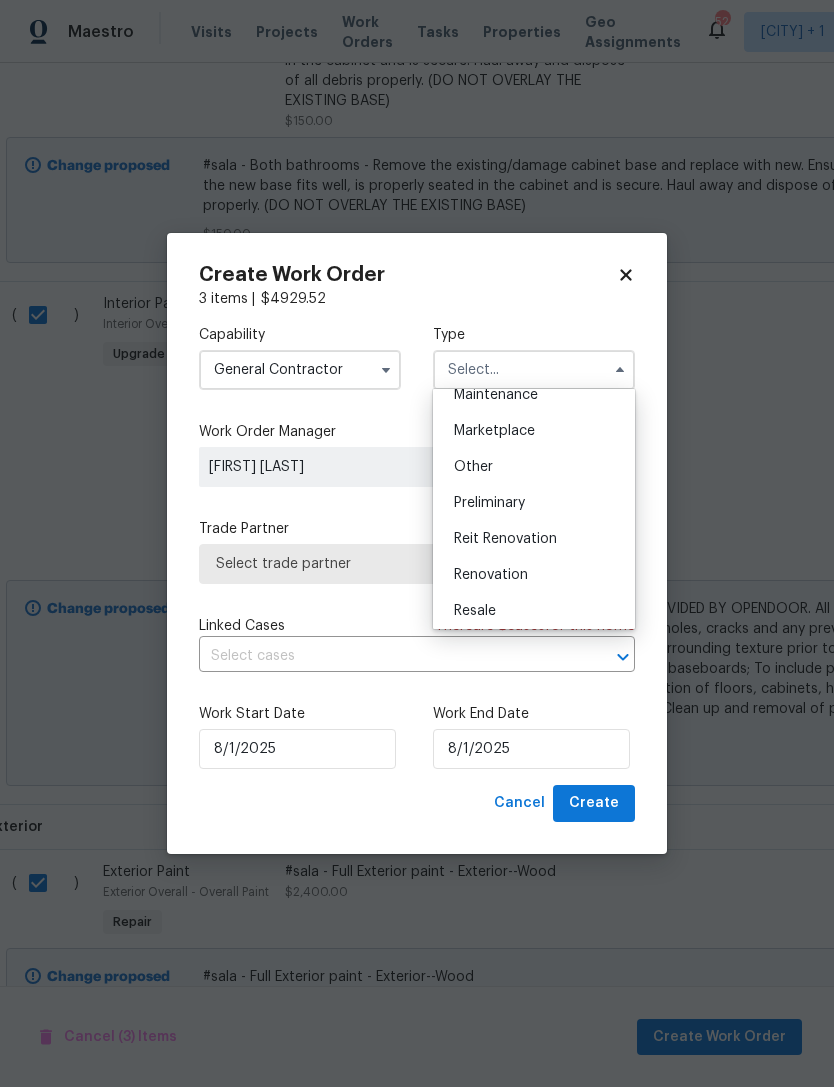 scroll, scrollTop: 380, scrollLeft: 0, axis: vertical 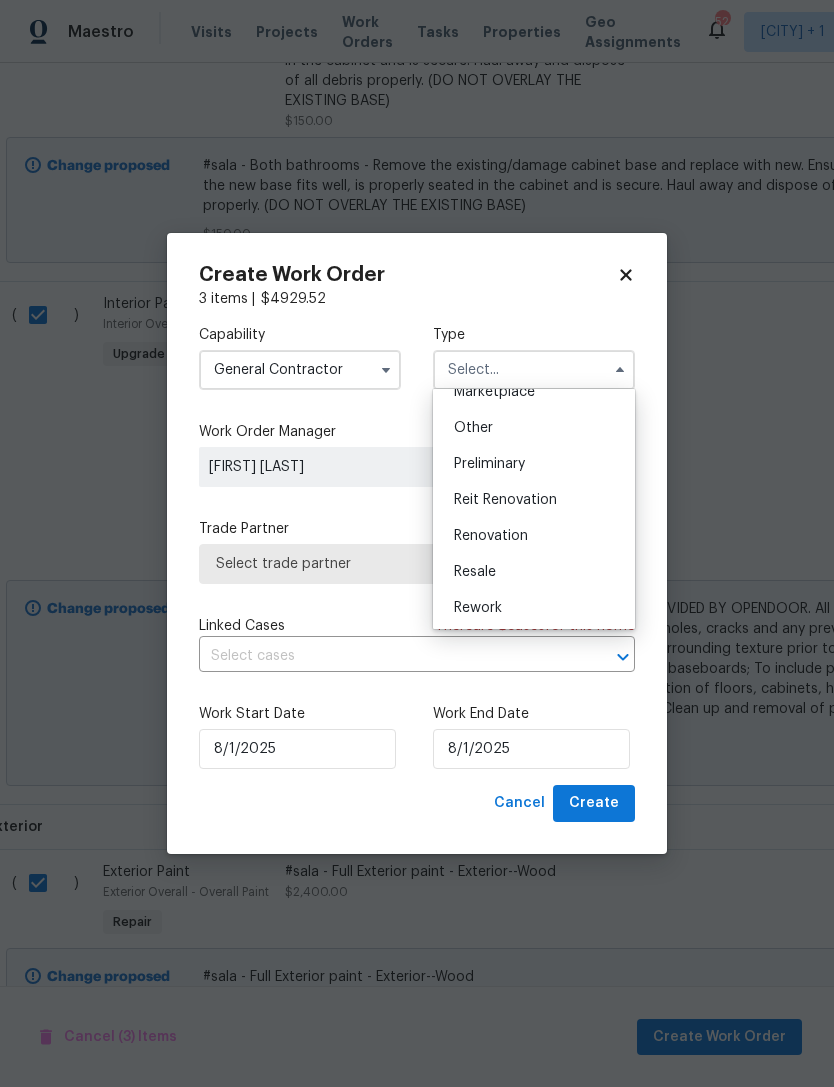 click on "Renovation" at bounding box center [534, 536] 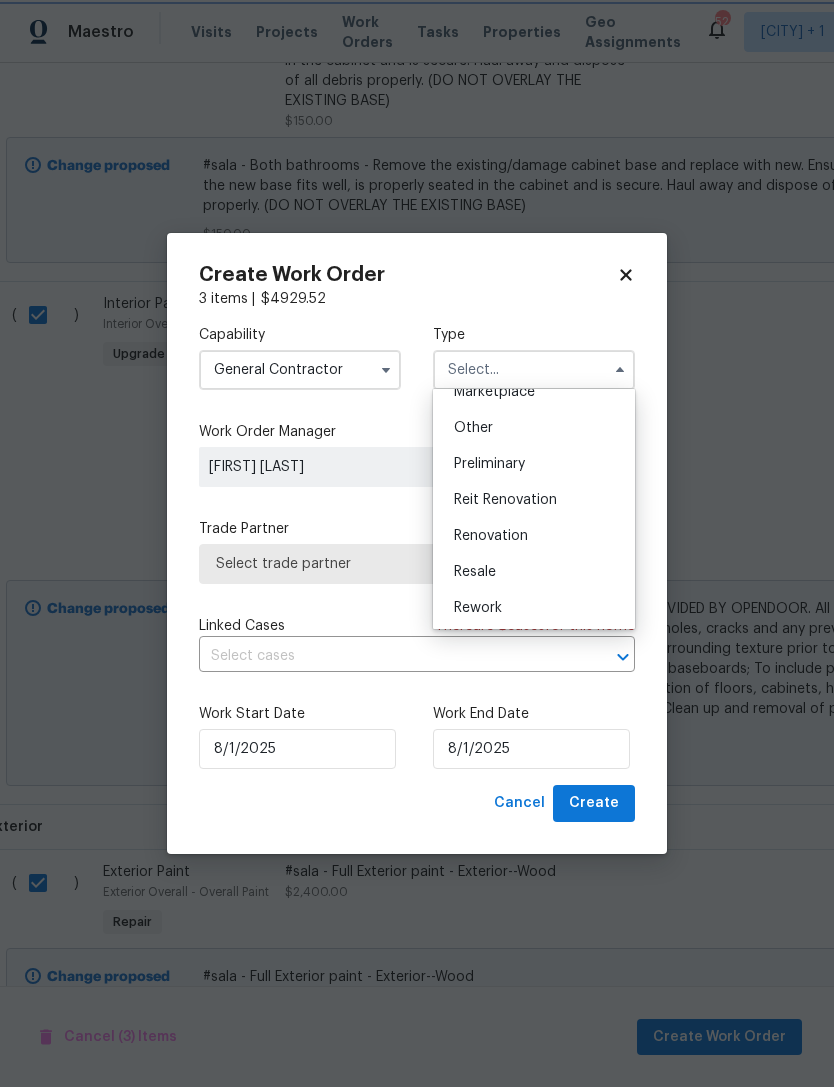 type on "Renovation" 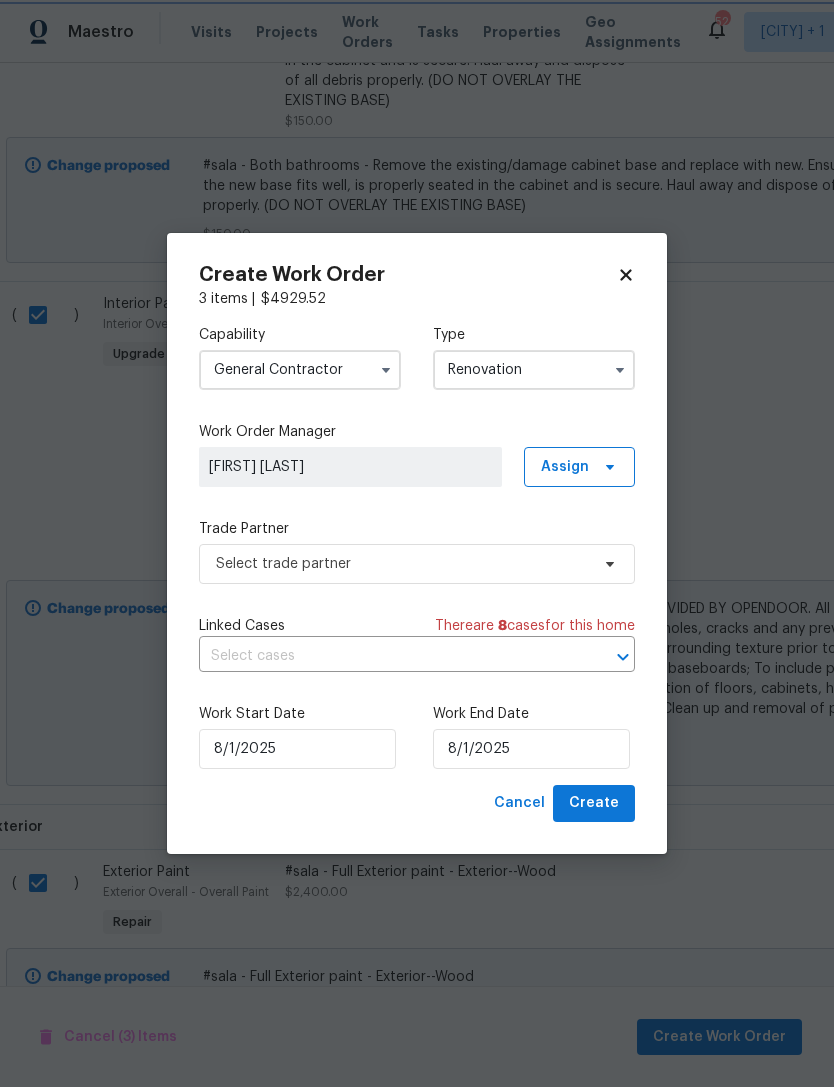 scroll, scrollTop: 0, scrollLeft: 0, axis: both 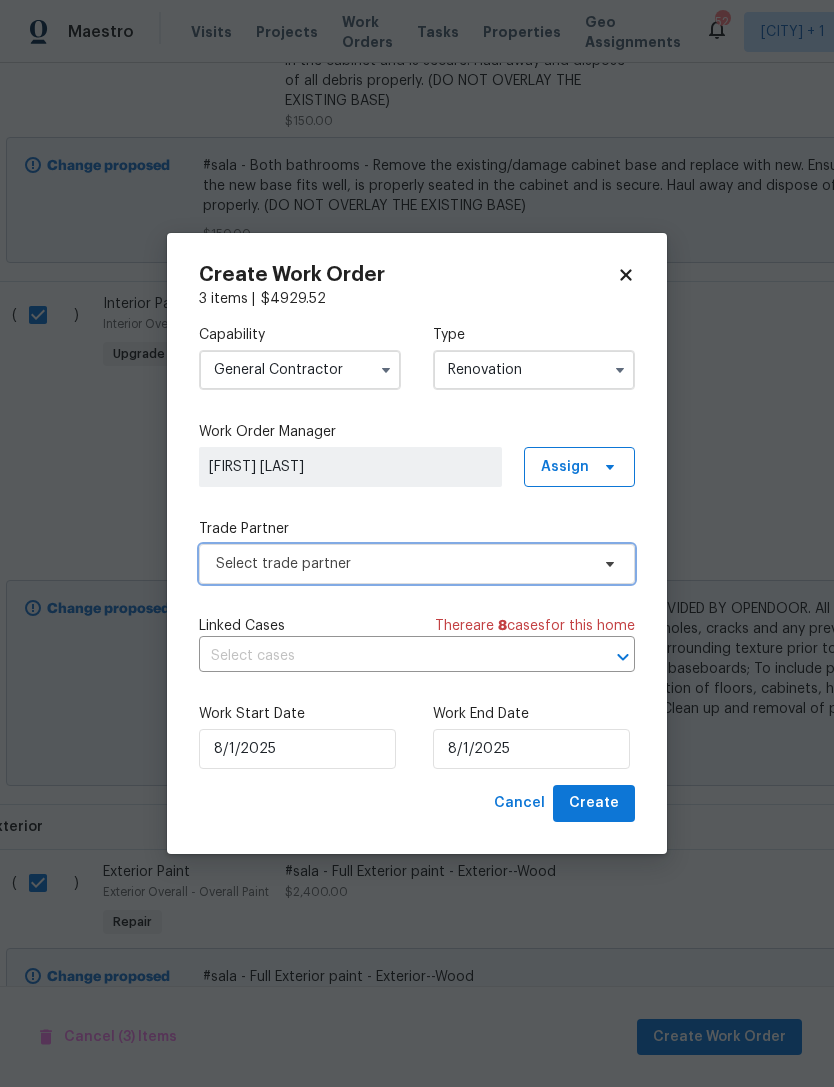 click on "Select trade partner" at bounding box center [417, 564] 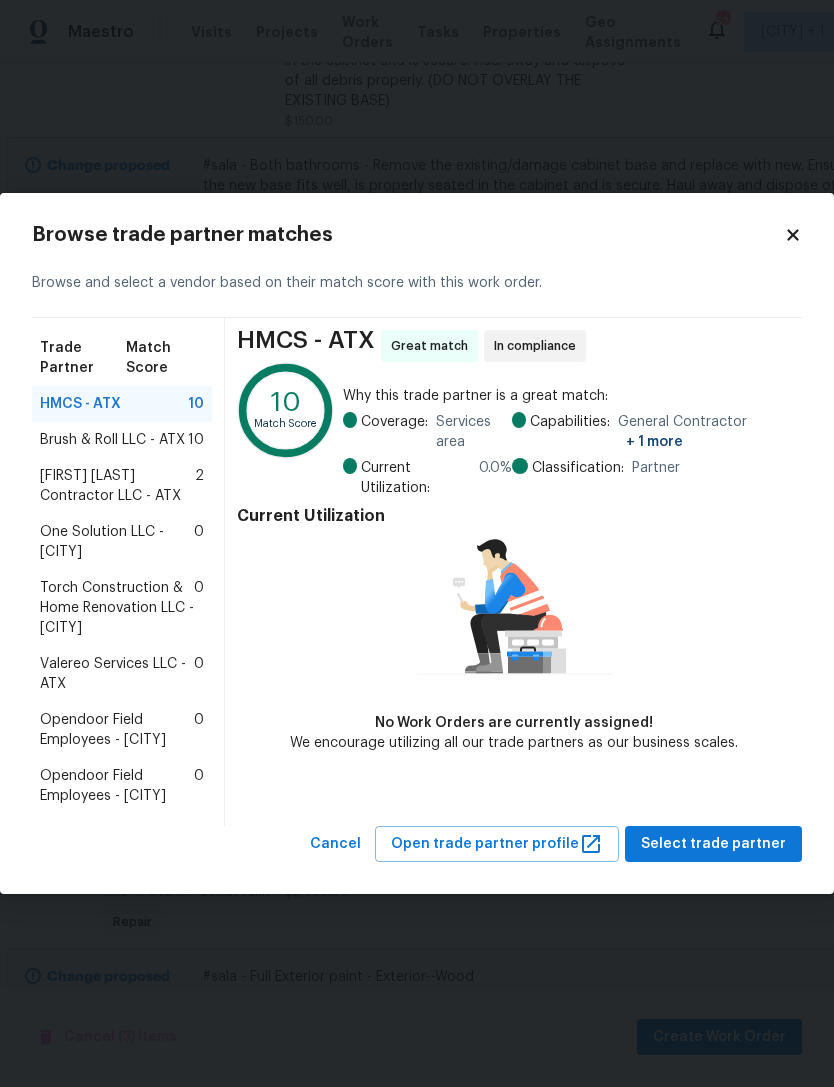 click on "One Solution LLC - [CITY]" at bounding box center [117, 542] 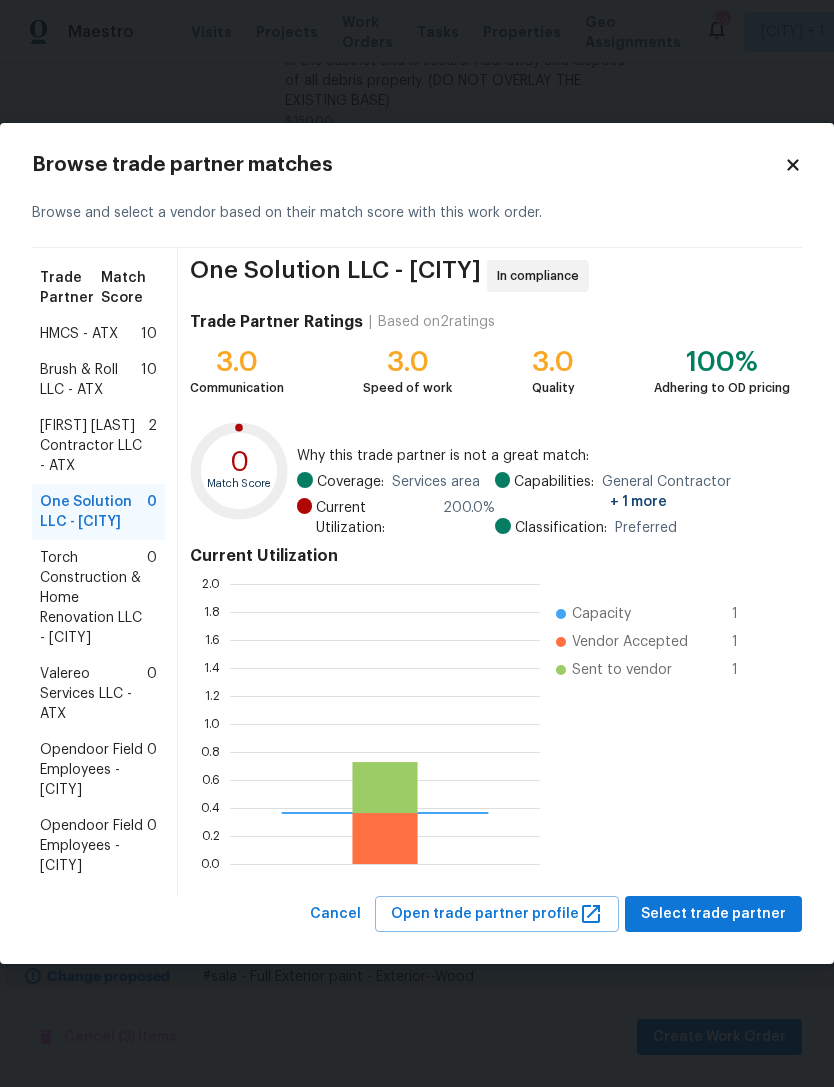 scroll, scrollTop: 2, scrollLeft: 2, axis: both 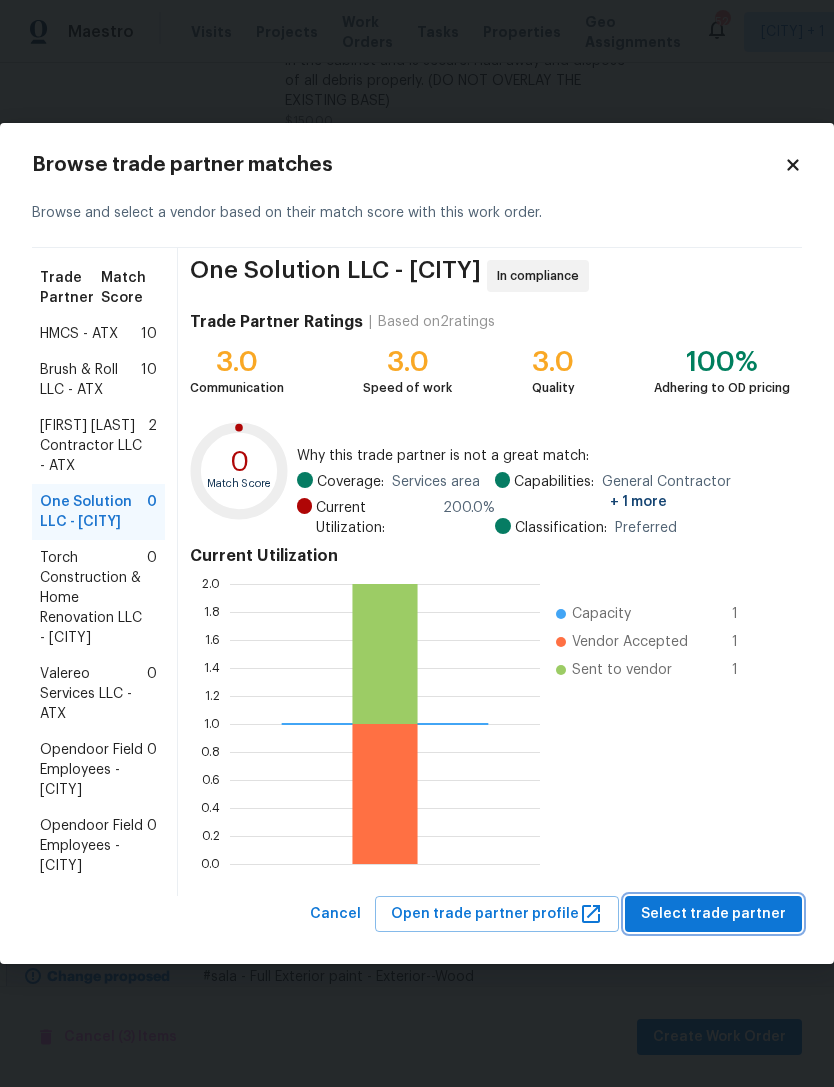 click on "Select trade partner" at bounding box center (713, 914) 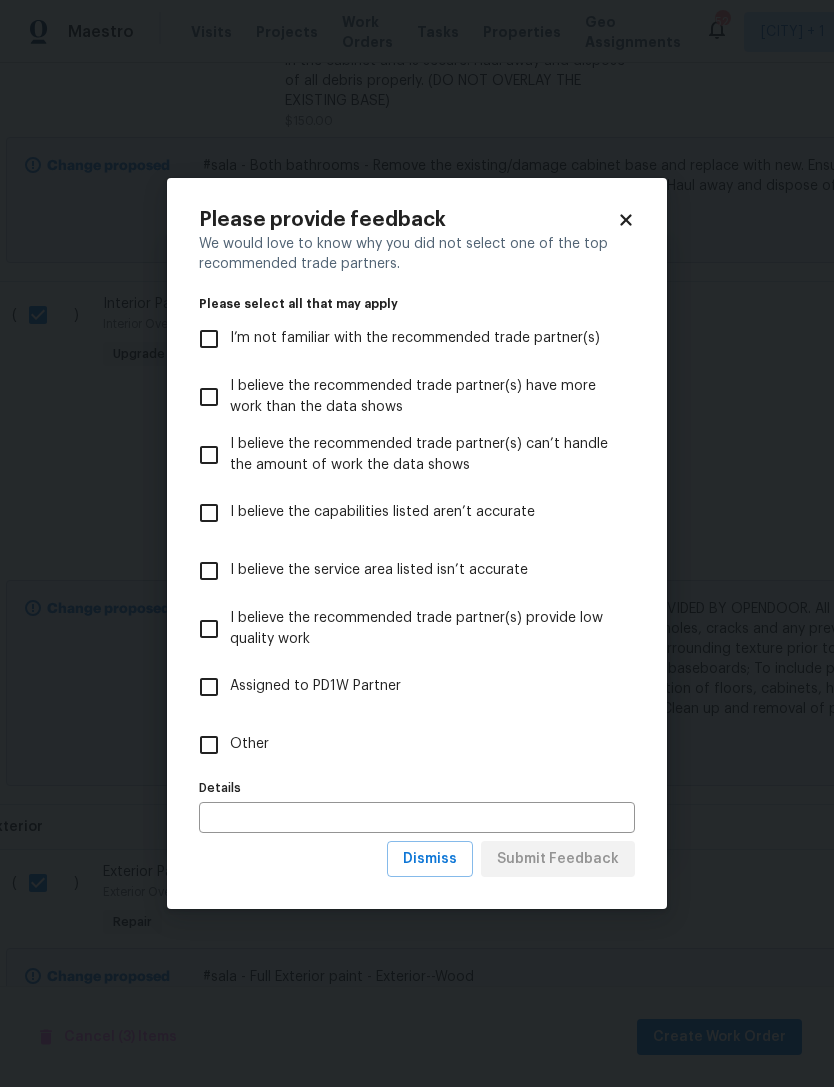 click on "Other" at bounding box center [209, 745] 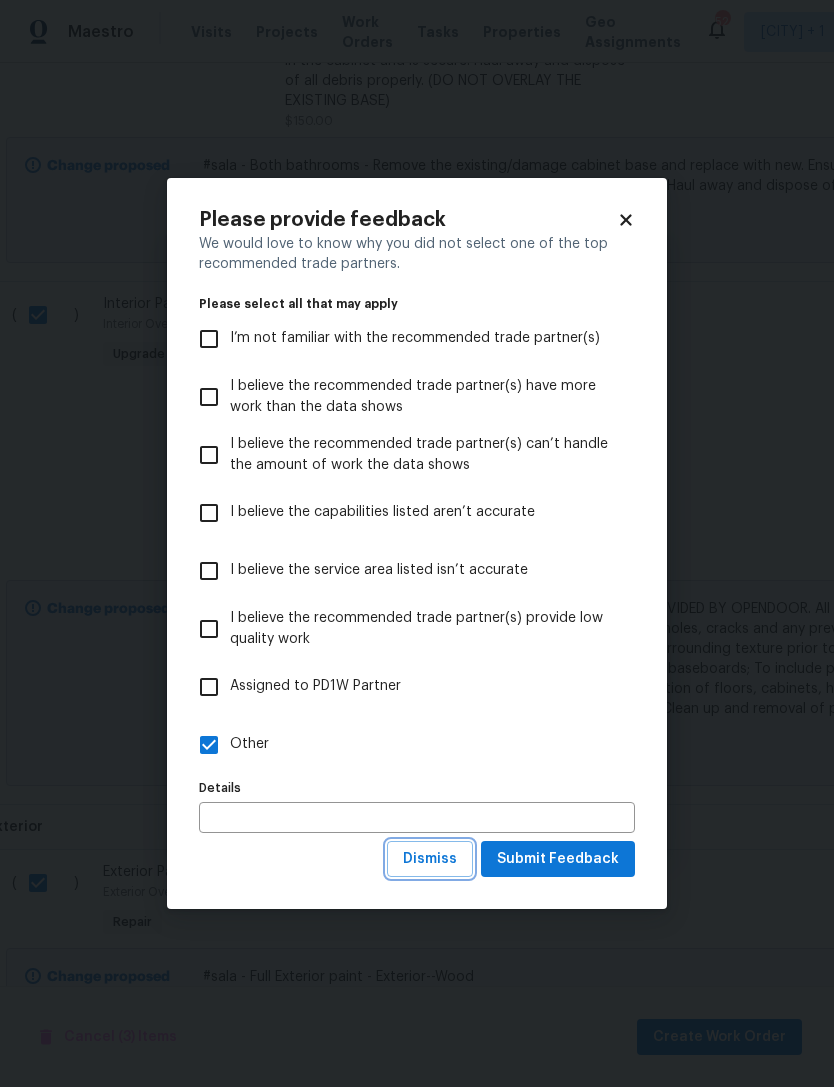 click on "Dismiss" at bounding box center (430, 859) 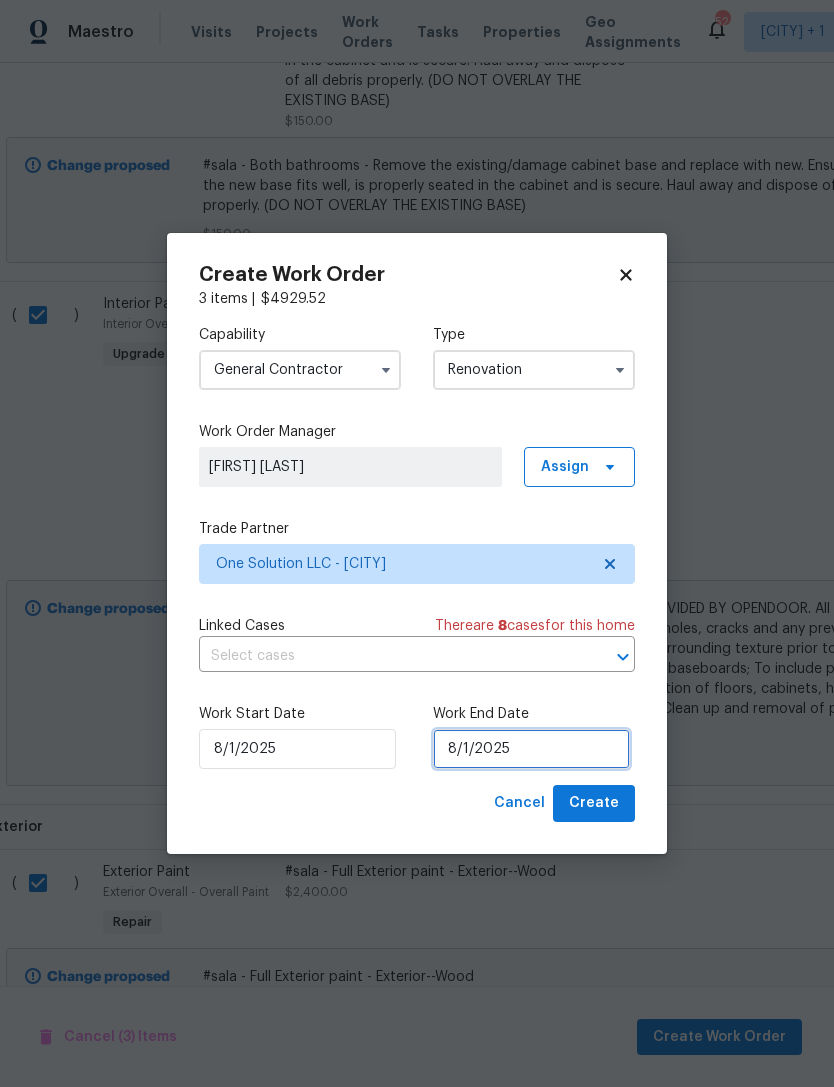 click on "8/1/2025" at bounding box center [531, 749] 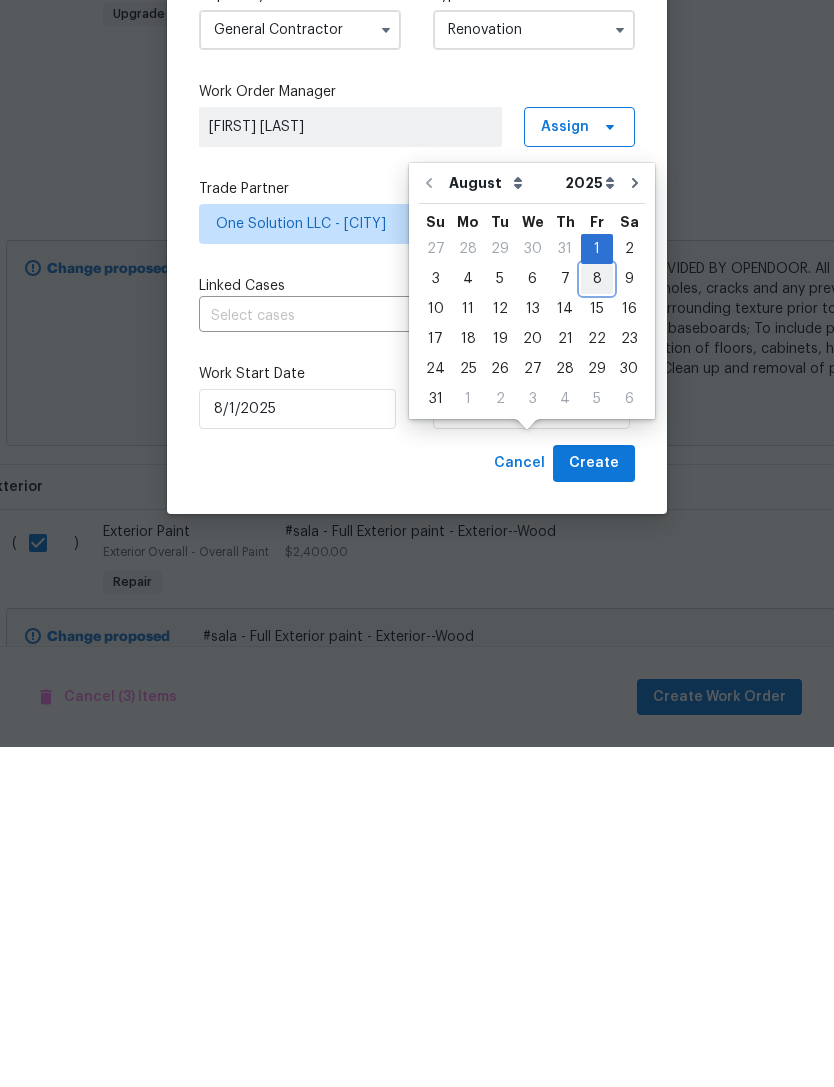 click on "8" at bounding box center [597, 619] 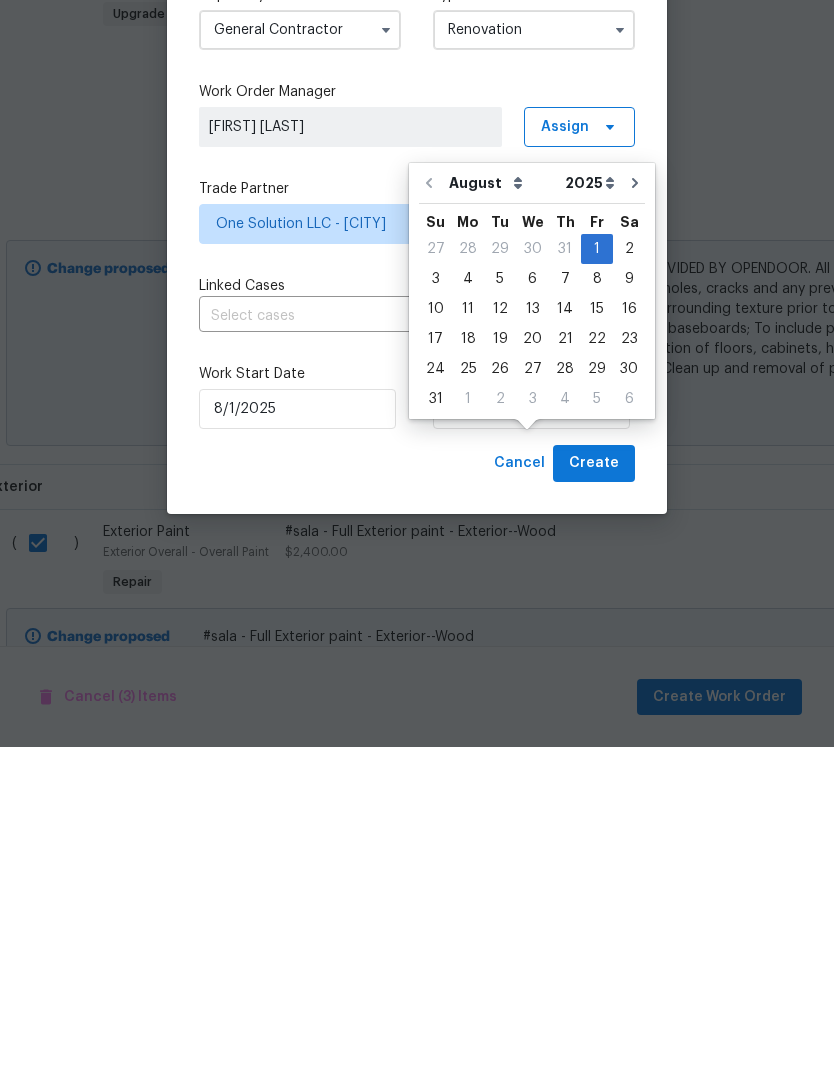 type on "[DATE]" 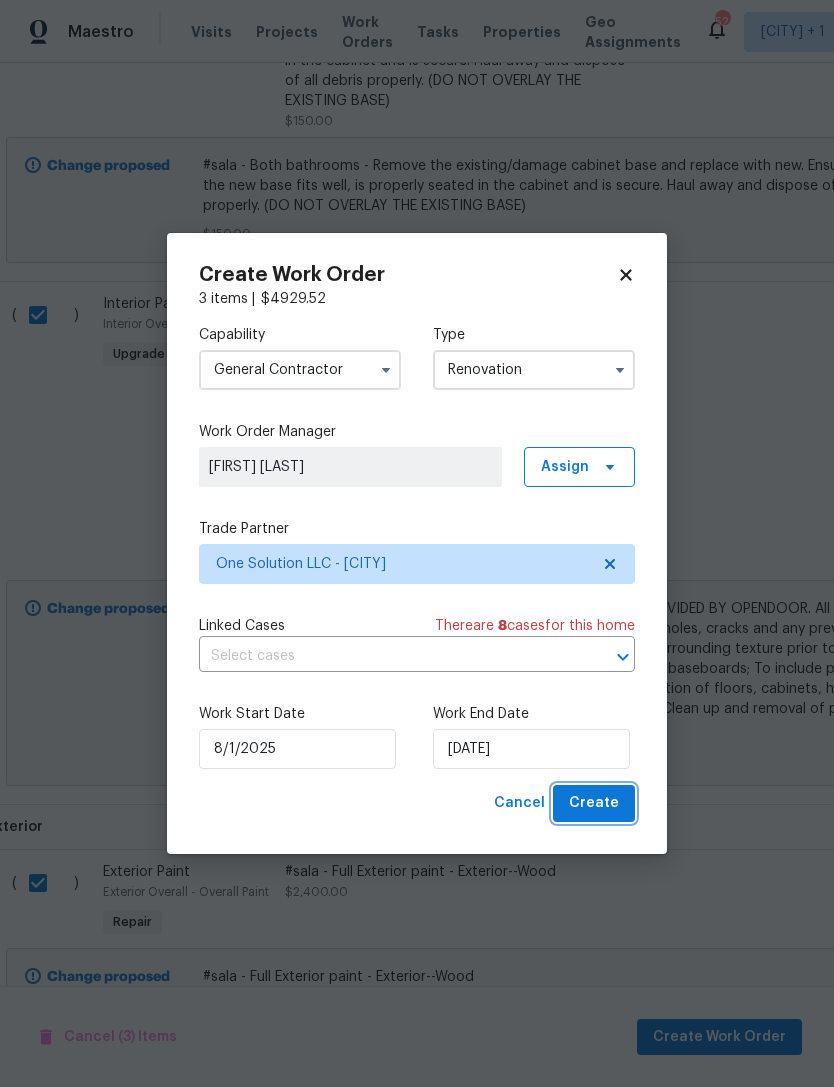 click on "Create" at bounding box center (594, 803) 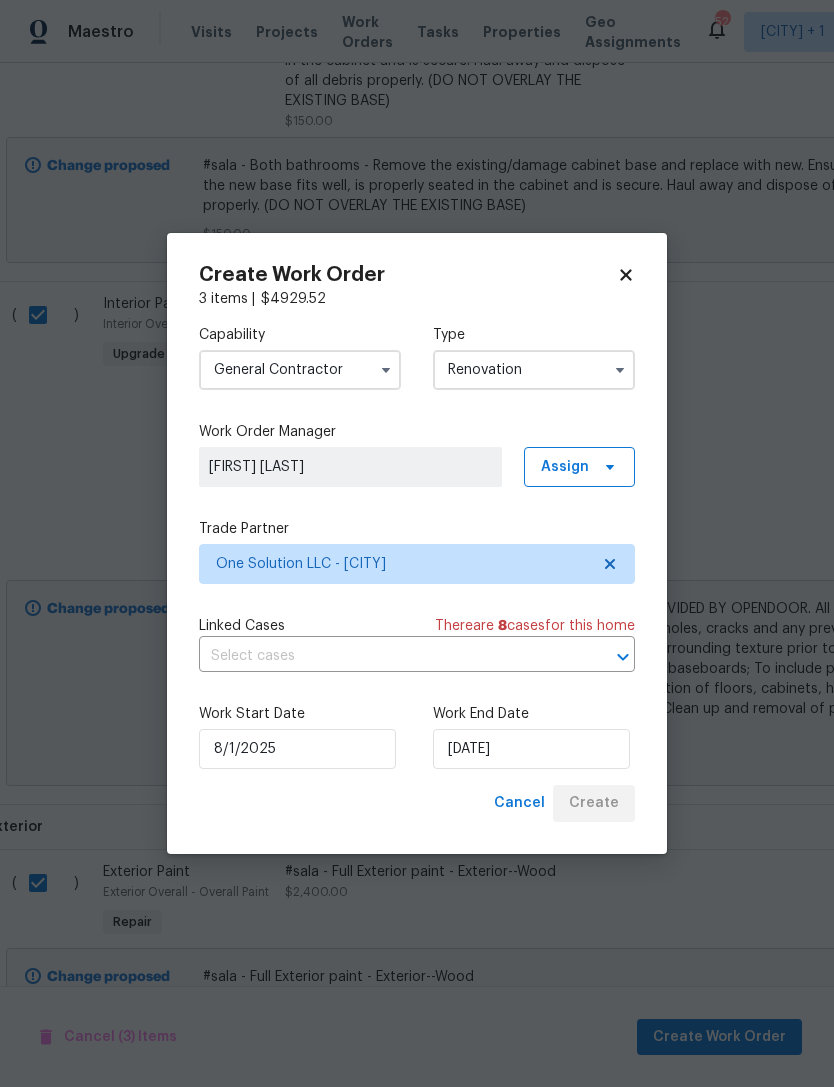 scroll, scrollTop: 0, scrollLeft: 0, axis: both 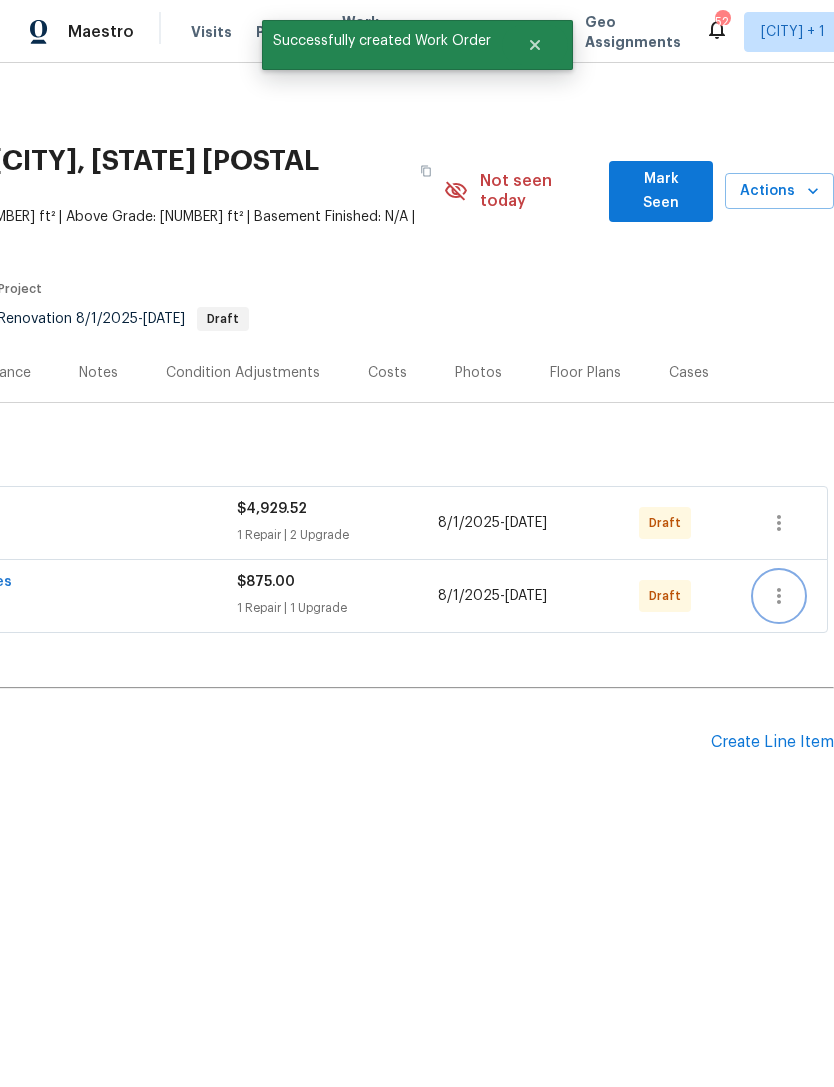 click 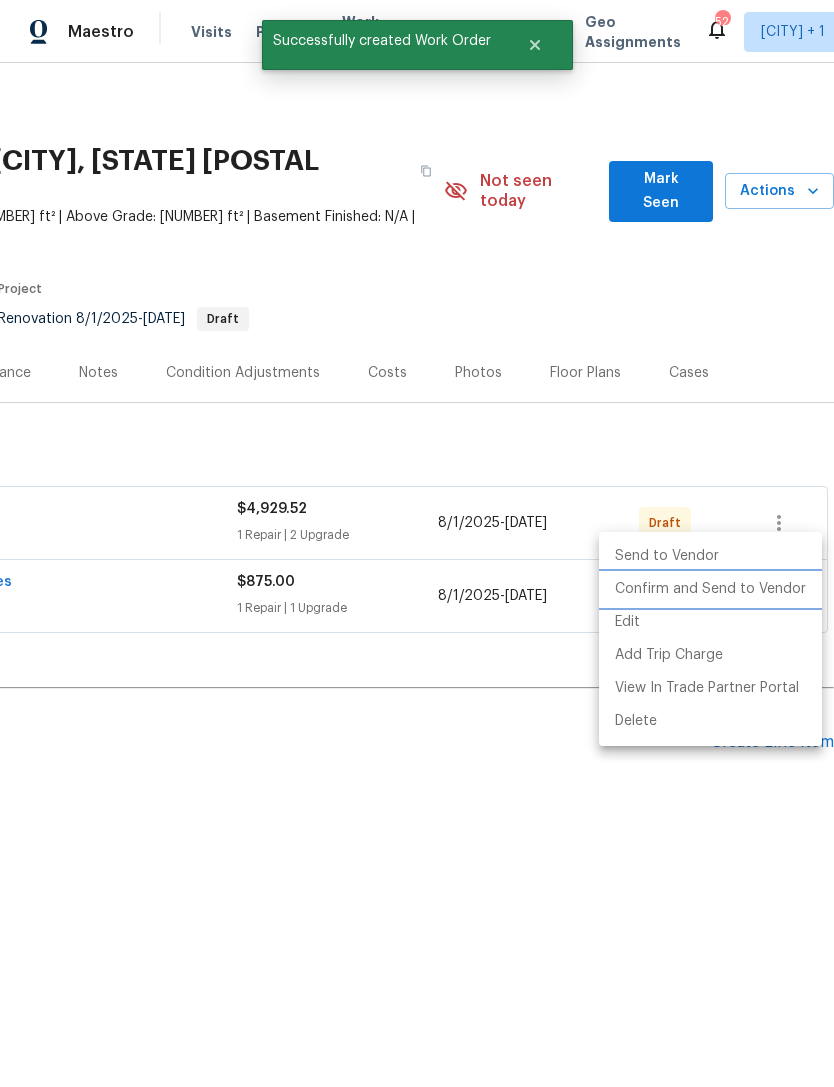 click on "Confirm and Send to Vendor" at bounding box center (710, 589) 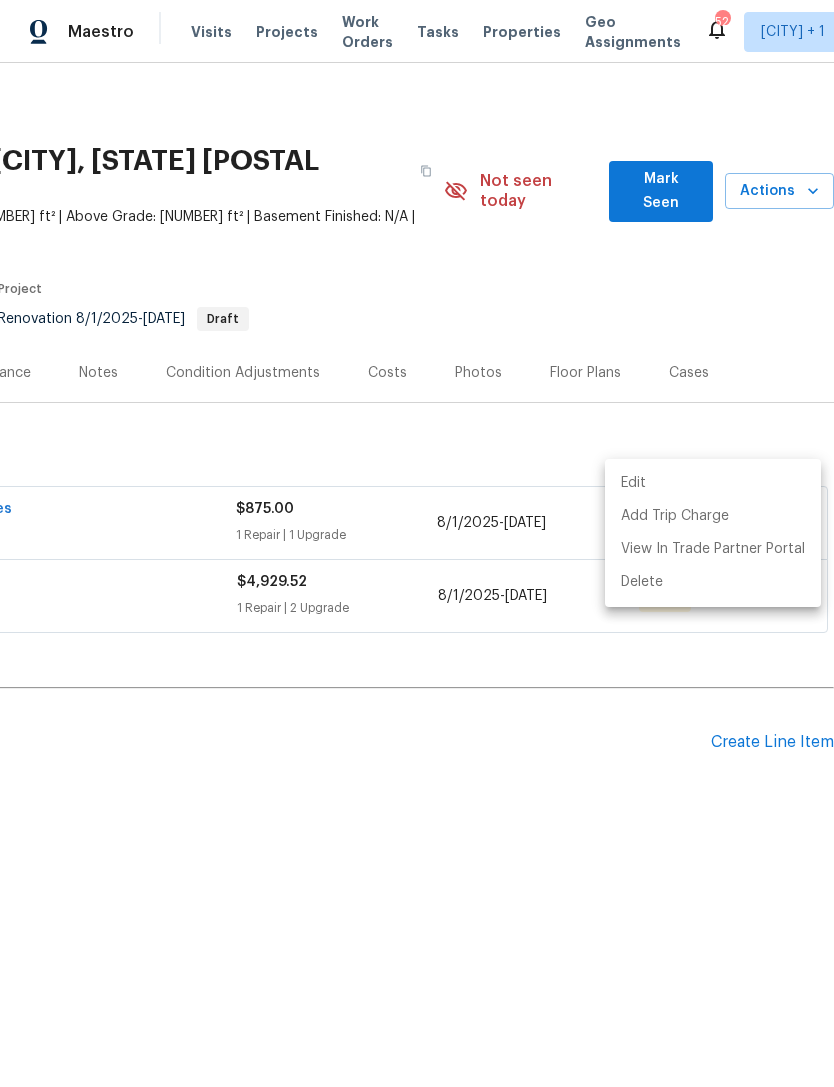 click at bounding box center [417, 543] 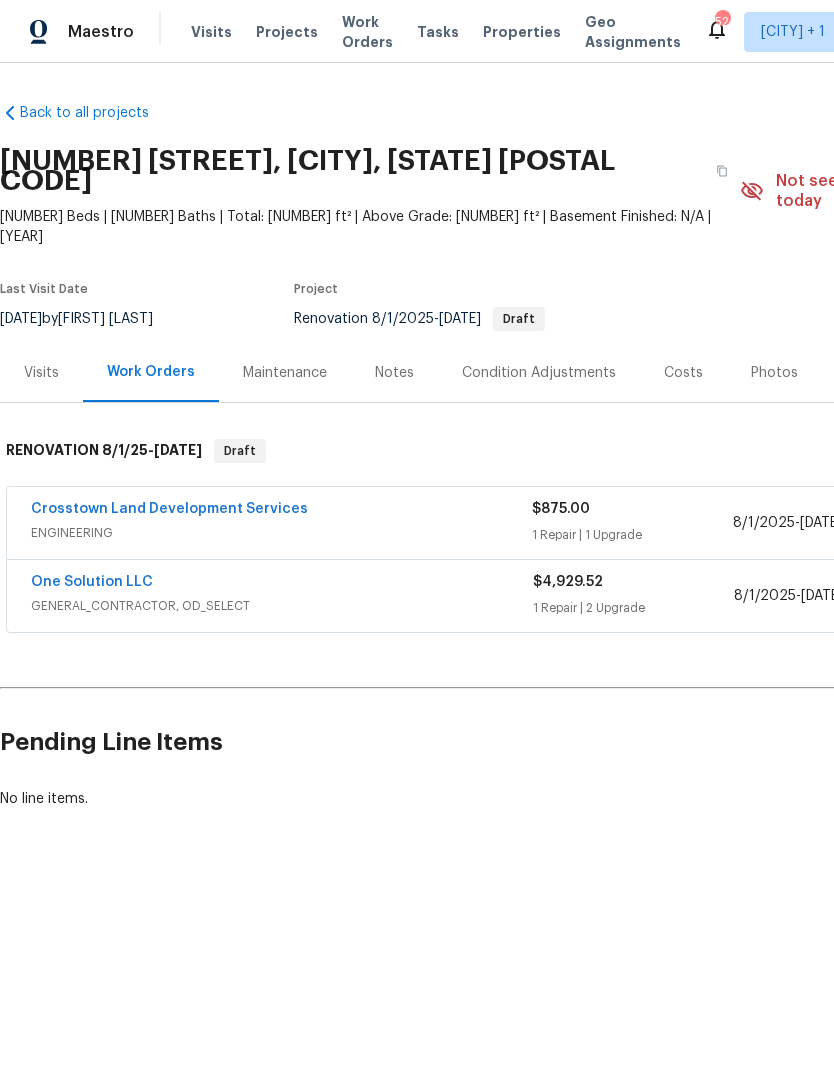 scroll, scrollTop: 0, scrollLeft: 0, axis: both 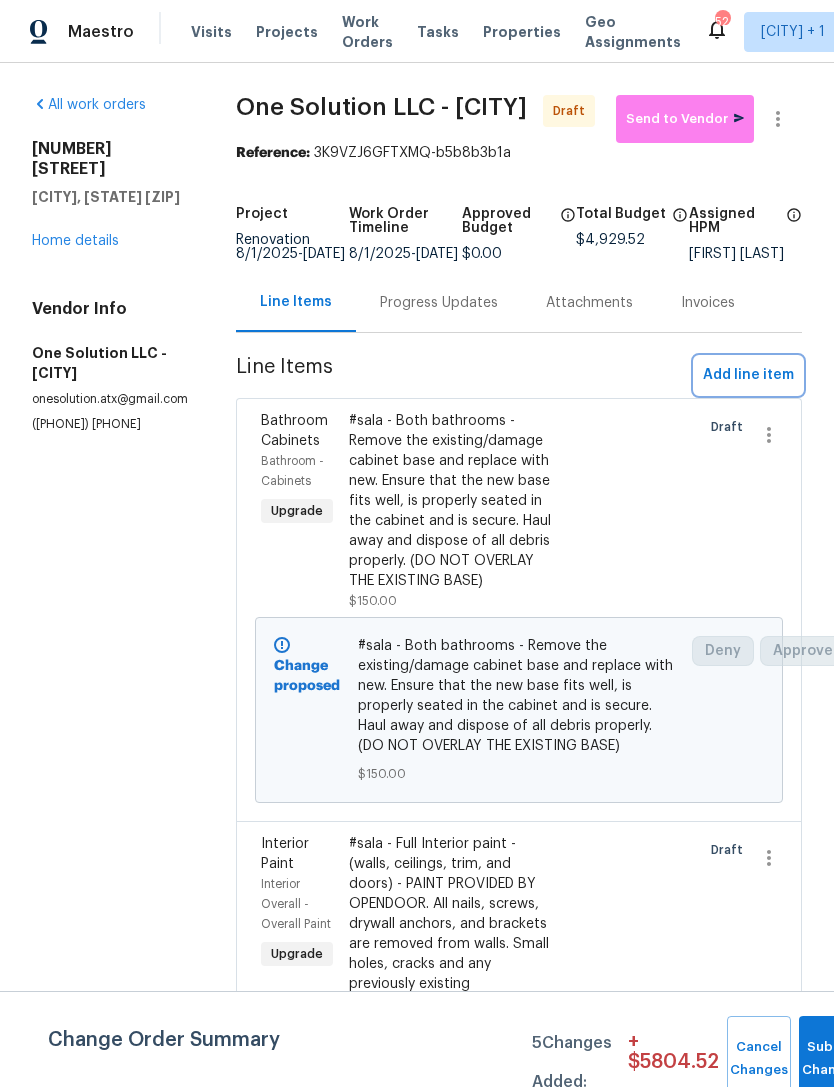 click on "Add line item" at bounding box center (748, 375) 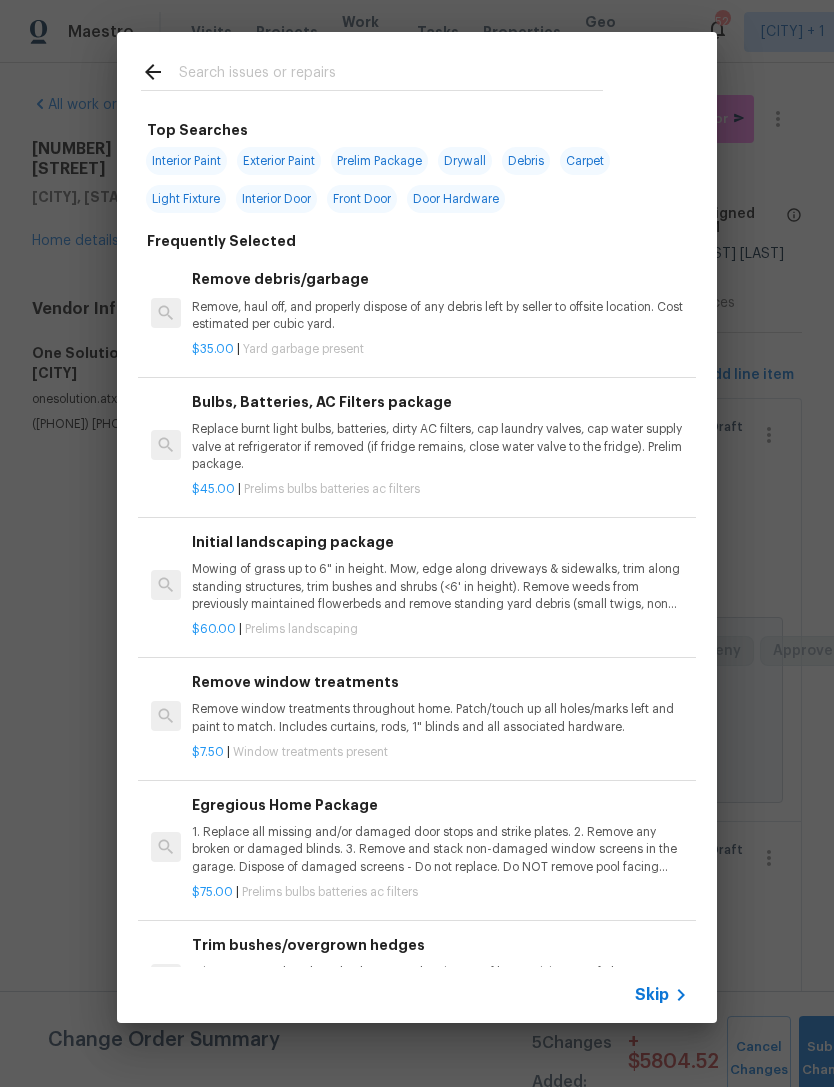 click at bounding box center [391, 75] 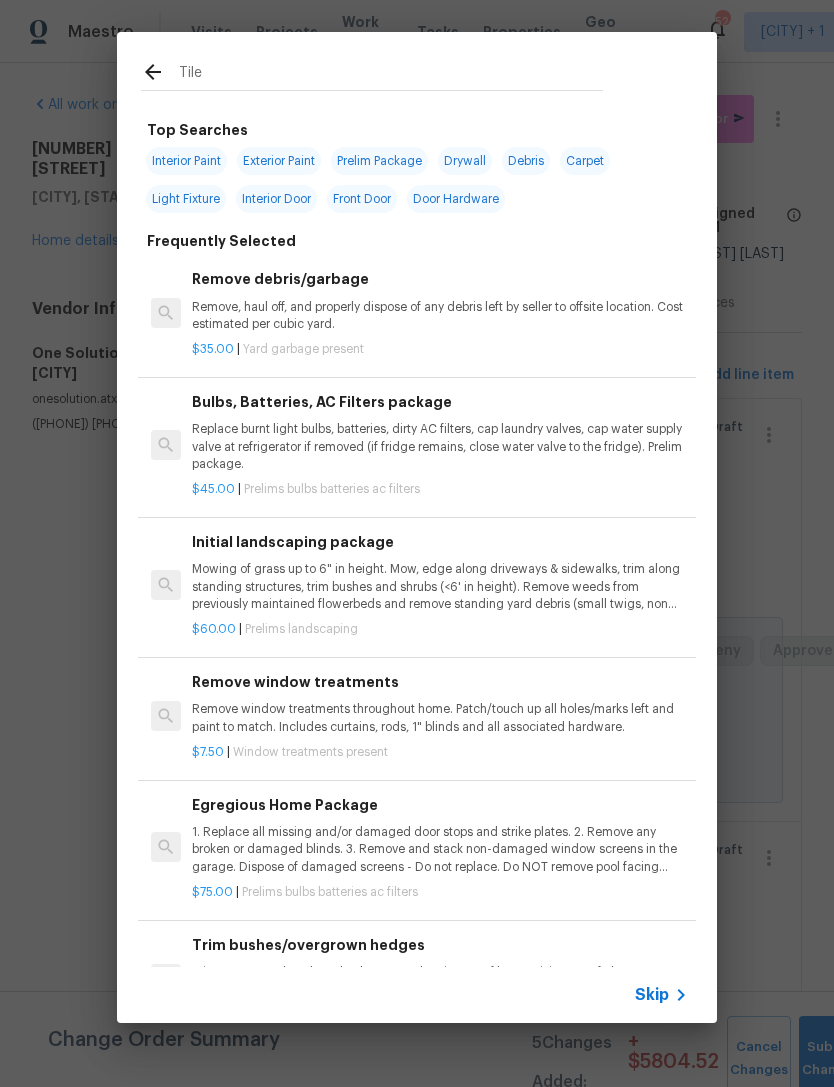 type on "Tile" 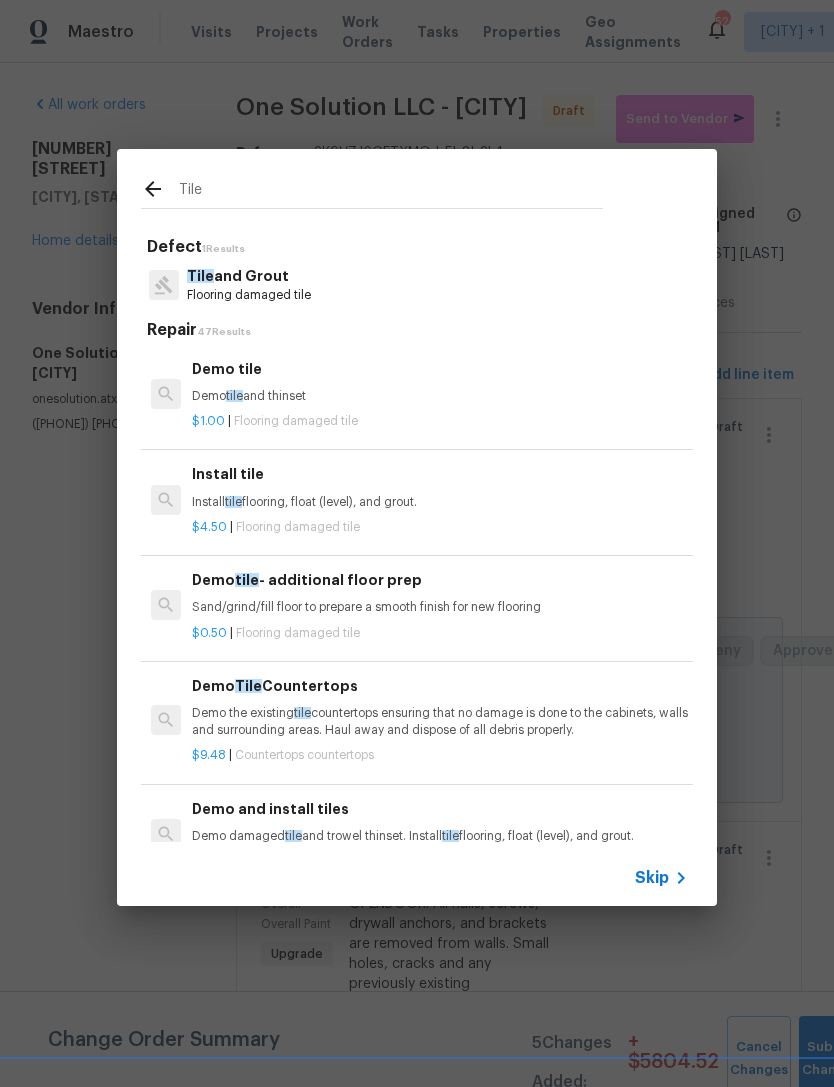click on "Flooring damaged tile" at bounding box center (249, 295) 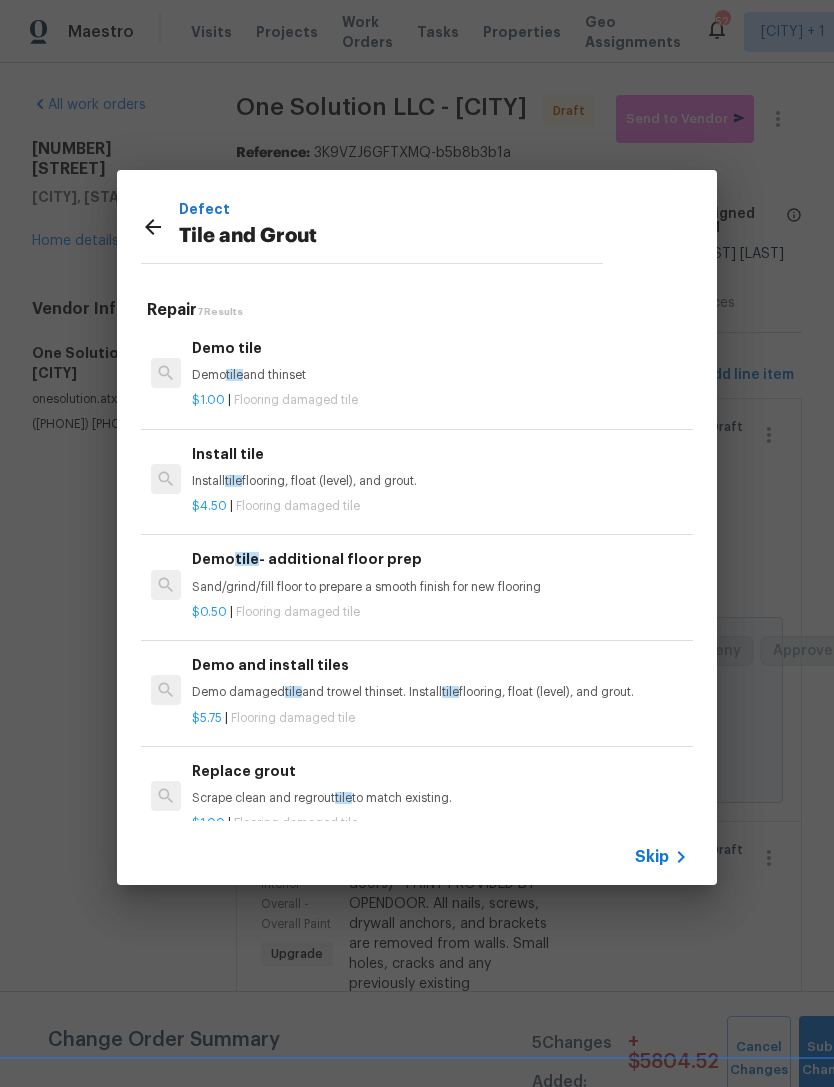 click on "Repair  7  Results Demo tile Demo  tile  and thinset $1.00   |   Flooring damaged tile Install tile Install  tile  flooring, float (level), and grout. $4.50   |   Flooring damaged tile Demo  tile  - additional floor prep Sand/grind/fill floor to prepare a smooth finish for new flooring $0.50   |   Flooring damaged tile Demo and install tiles Demo damaged  tile  and trowel thinset. Install  tile  flooring, float (level), and grout. $5.75   |   Flooring damaged tile Replace grout Scrape clean and regrout  tile  to match existing. $1.00   |   Flooring damaged tile Steam clean tiles - whole home Steam clean all tiles (whole home) $175.00   |   Flooring damaged tile Steam clean tiles - per room Steam clean all tiles (per room) $30.00   |   Flooring damaged tile" at bounding box center [417, 556] 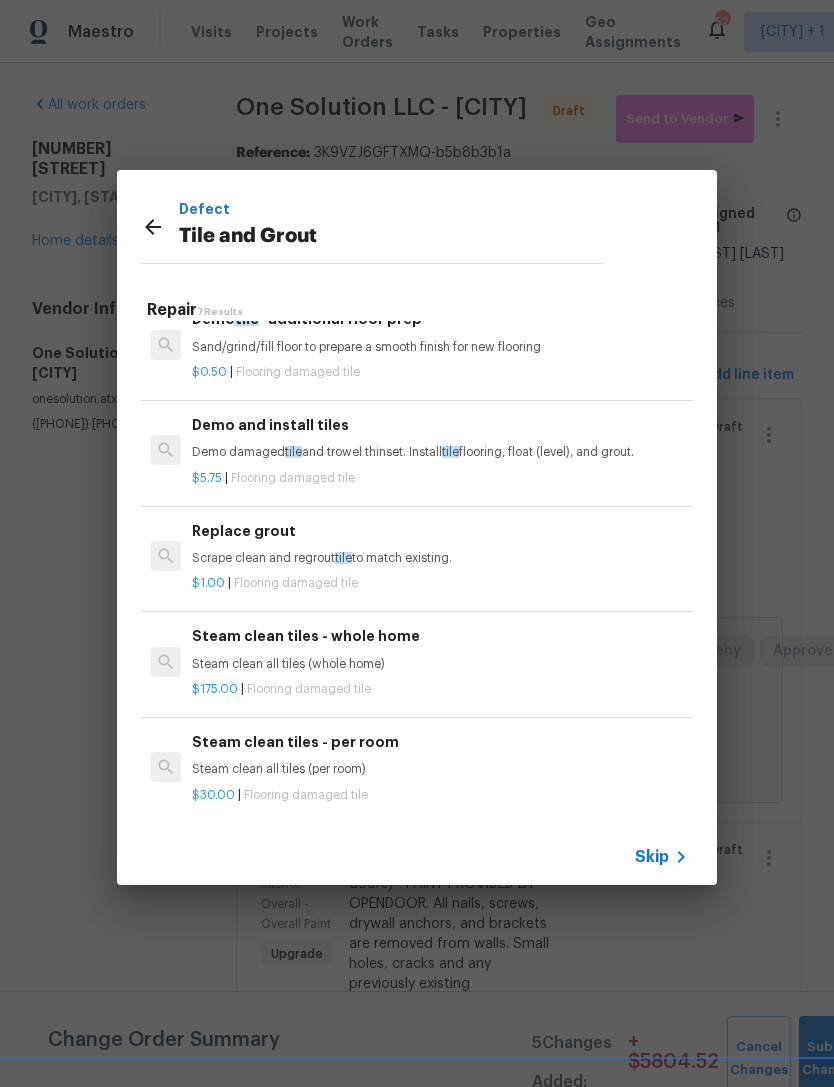 scroll, scrollTop: 238, scrollLeft: 0, axis: vertical 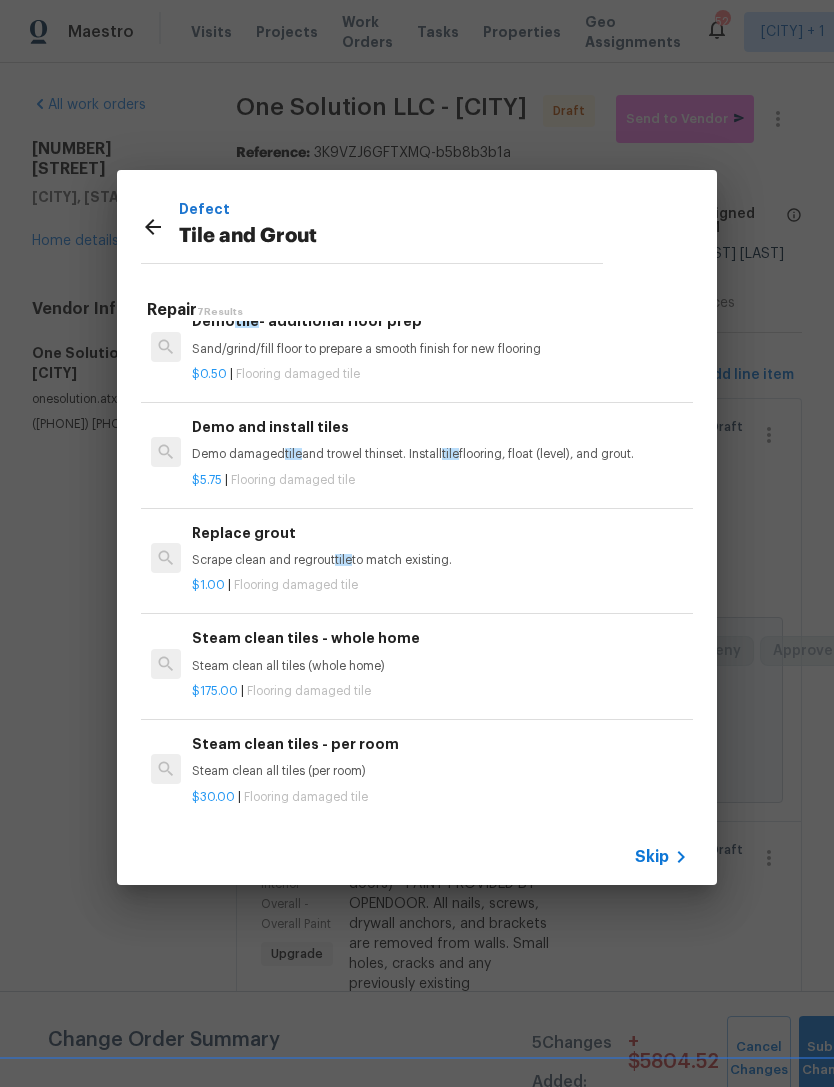 click on "Scrape clean and regrout  tile  to match existing." at bounding box center [440, 560] 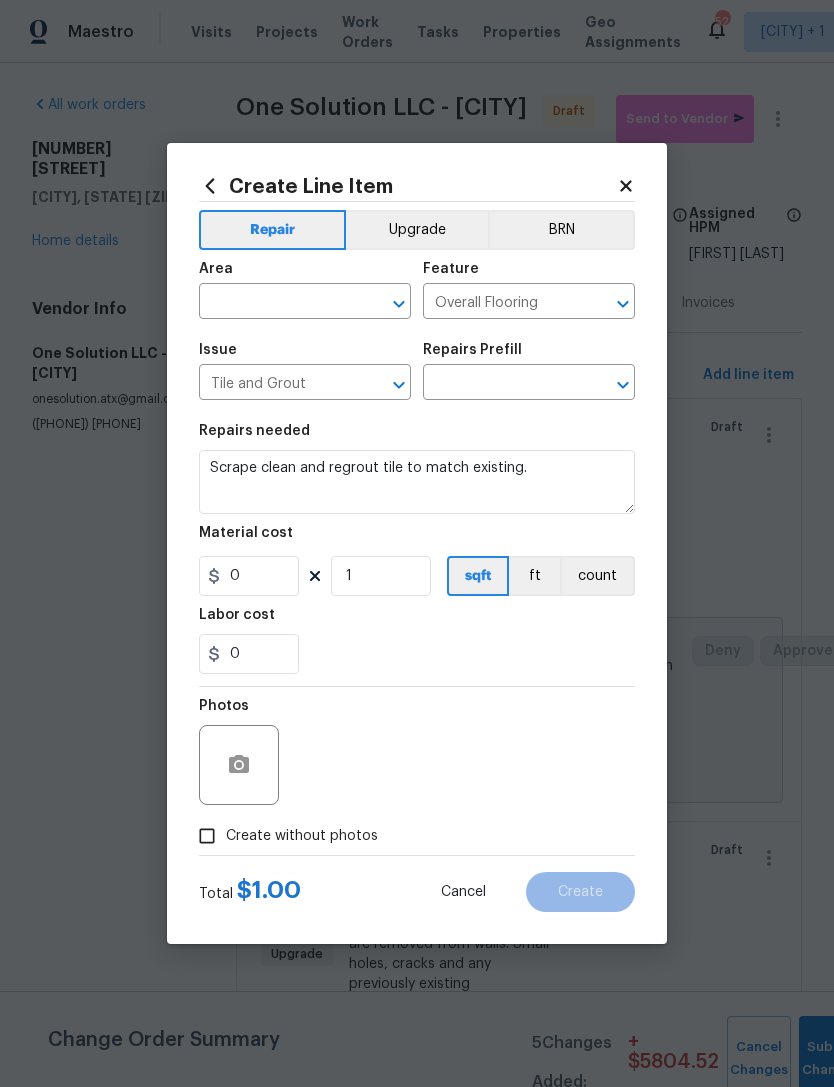 type on "Replace grout $1.00" 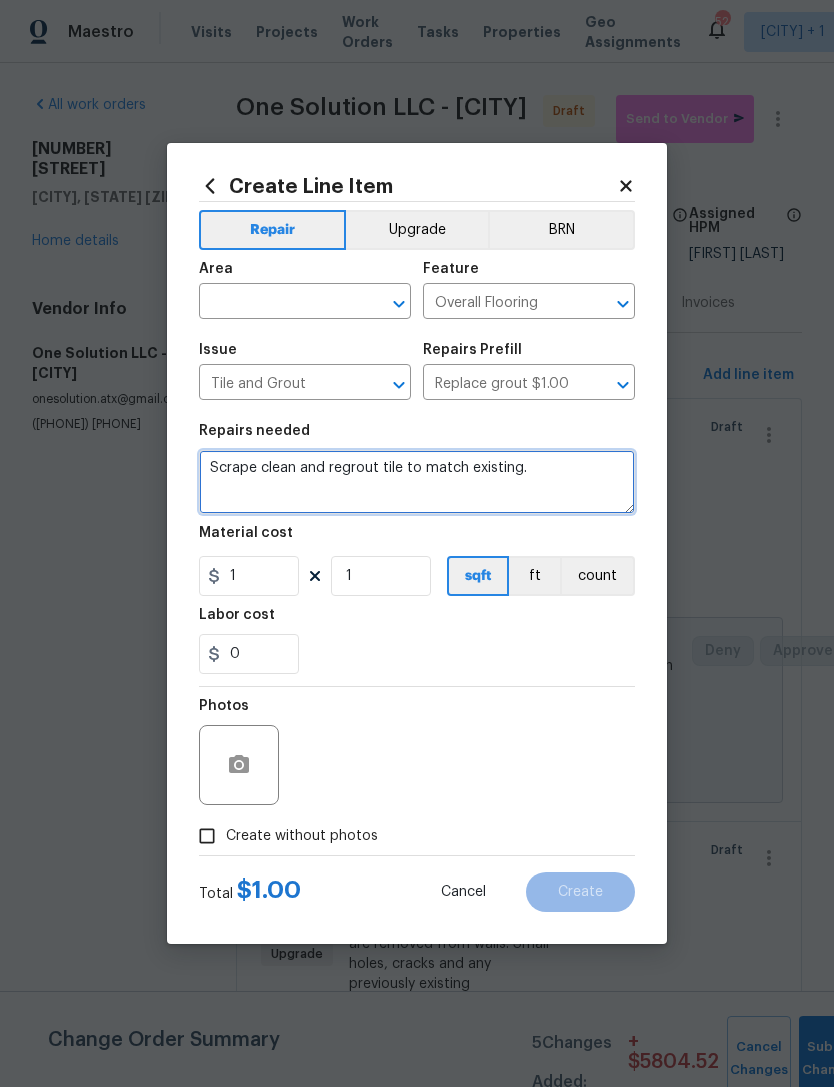 click on "Scrape clean and regrout tile to match existing." at bounding box center (417, 482) 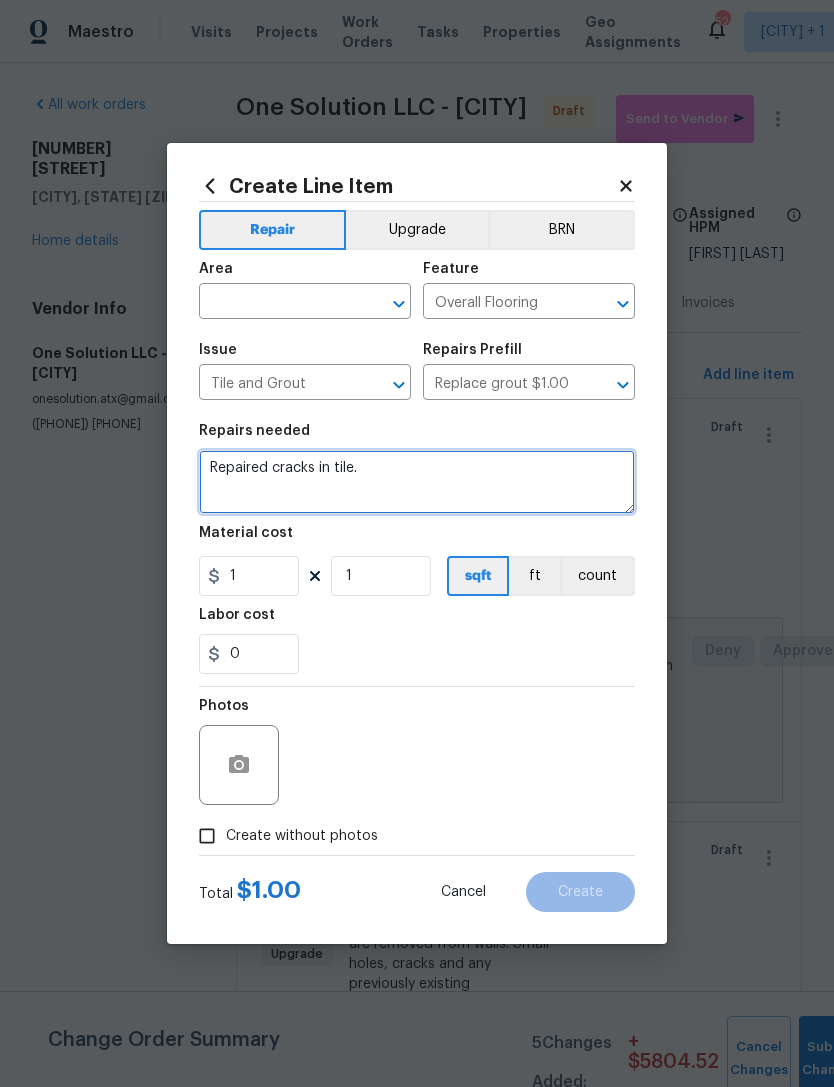 type on "Repaired cracks in tile." 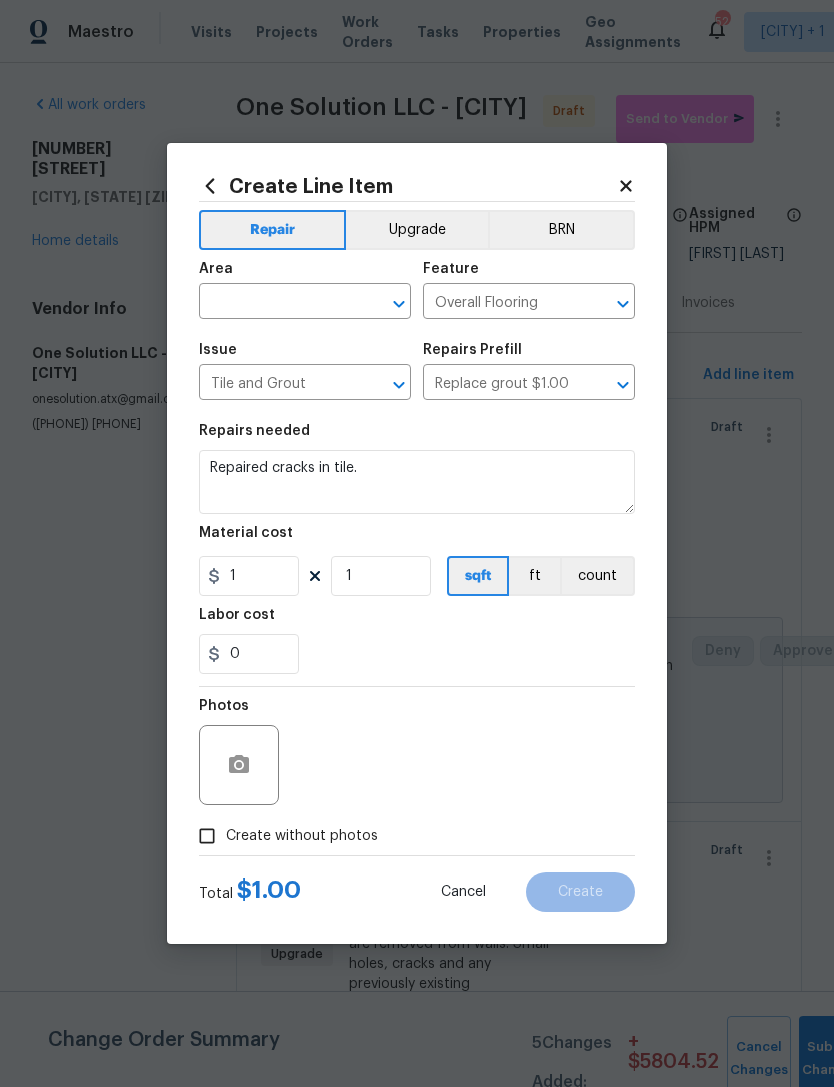 click on "Repairs needed Repaired cracks in tile.  Material cost 1 1 sqft ft count Labor cost 0" at bounding box center (417, 549) 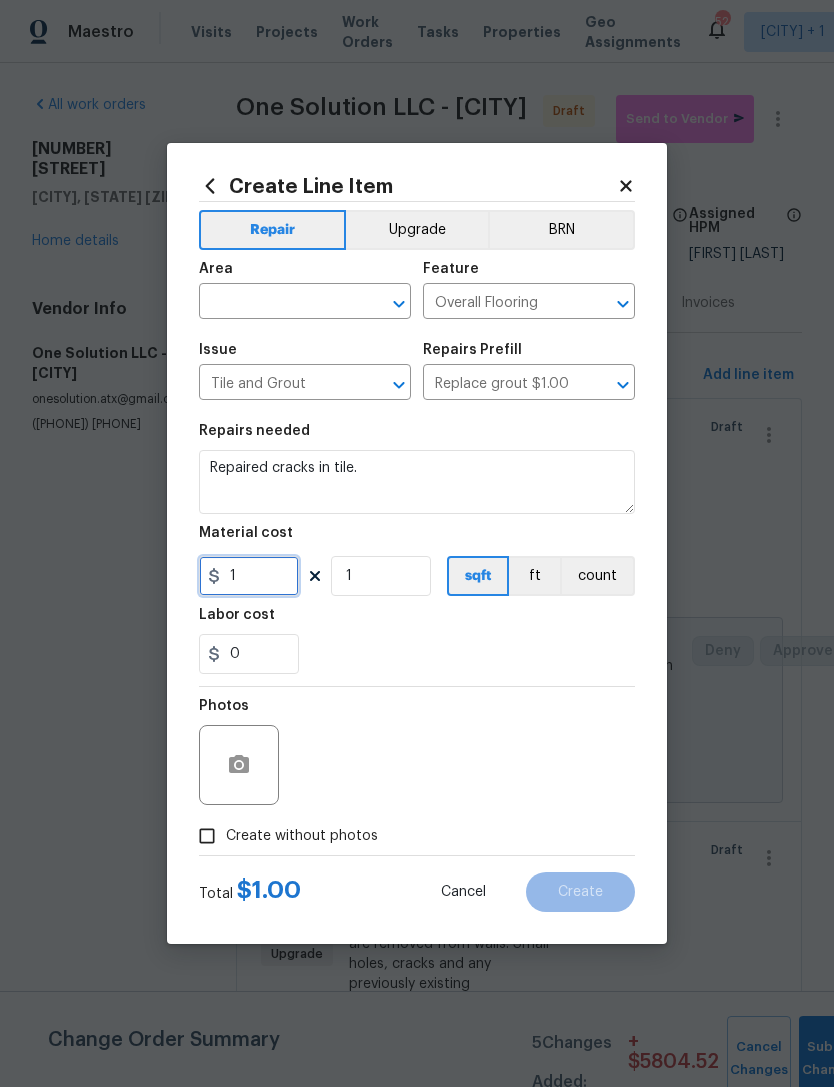 click on "1" at bounding box center [249, 576] 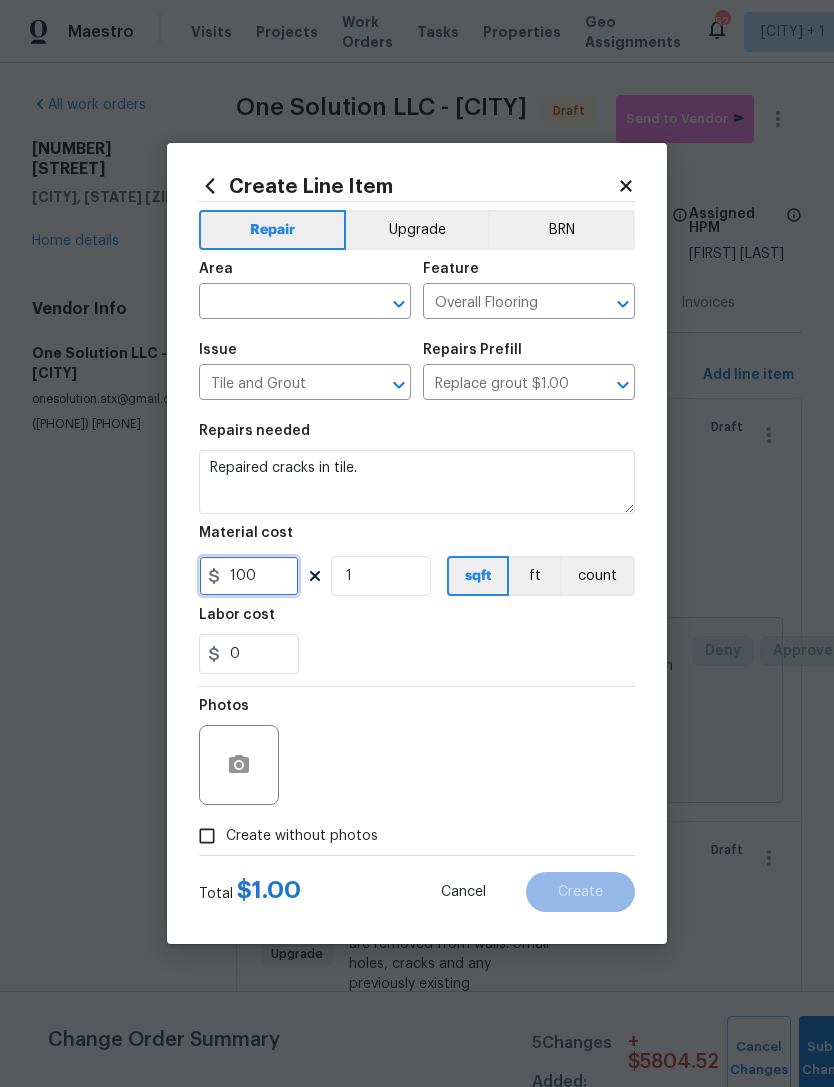 type on "100" 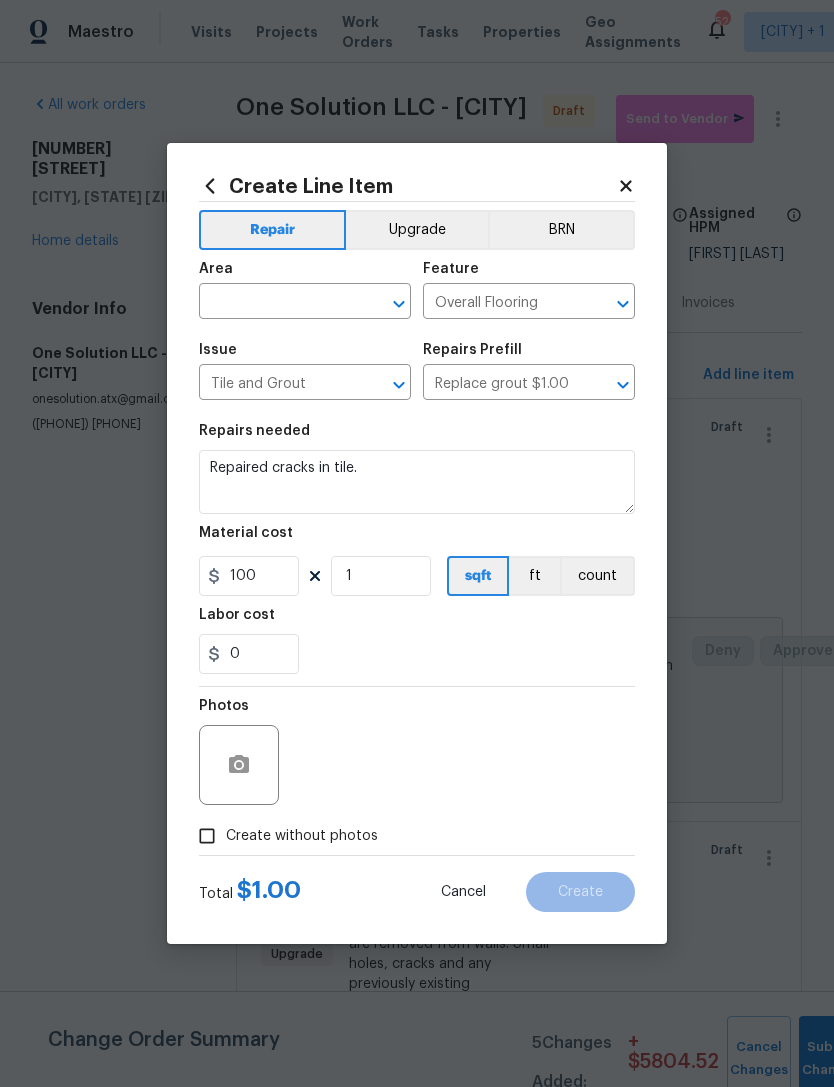 click on "0" at bounding box center (417, 654) 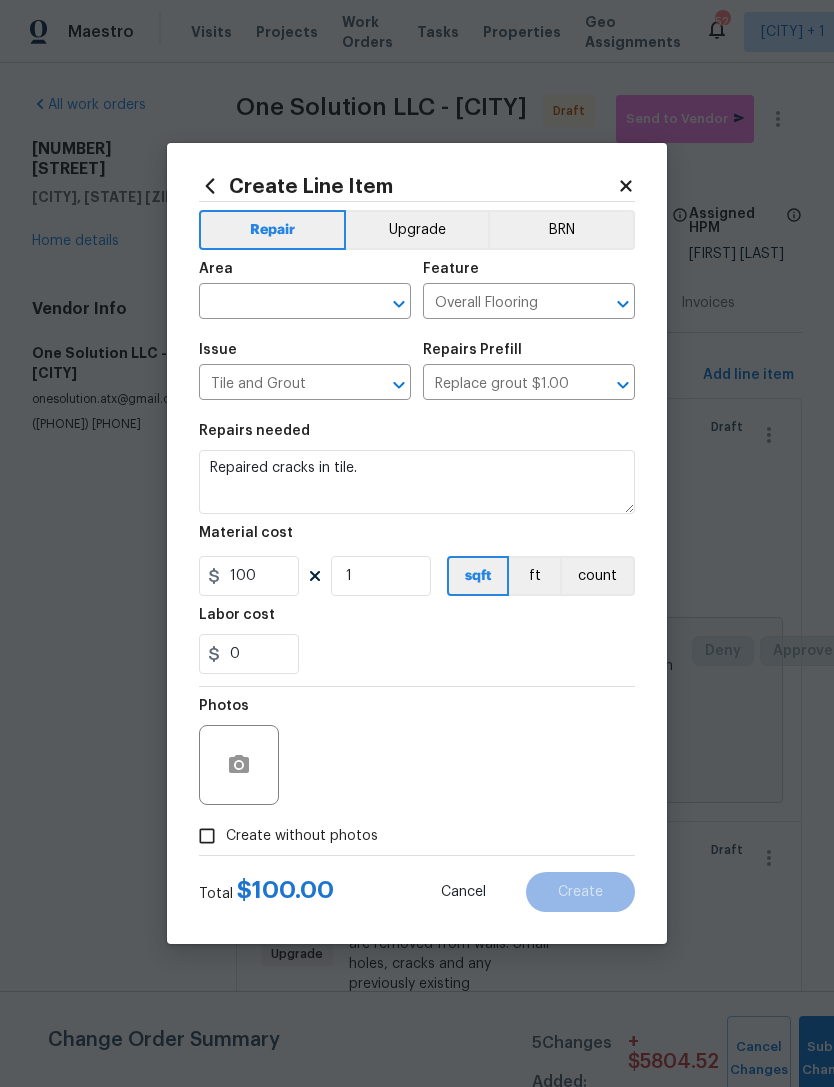 click on "Create without photos" at bounding box center (207, 836) 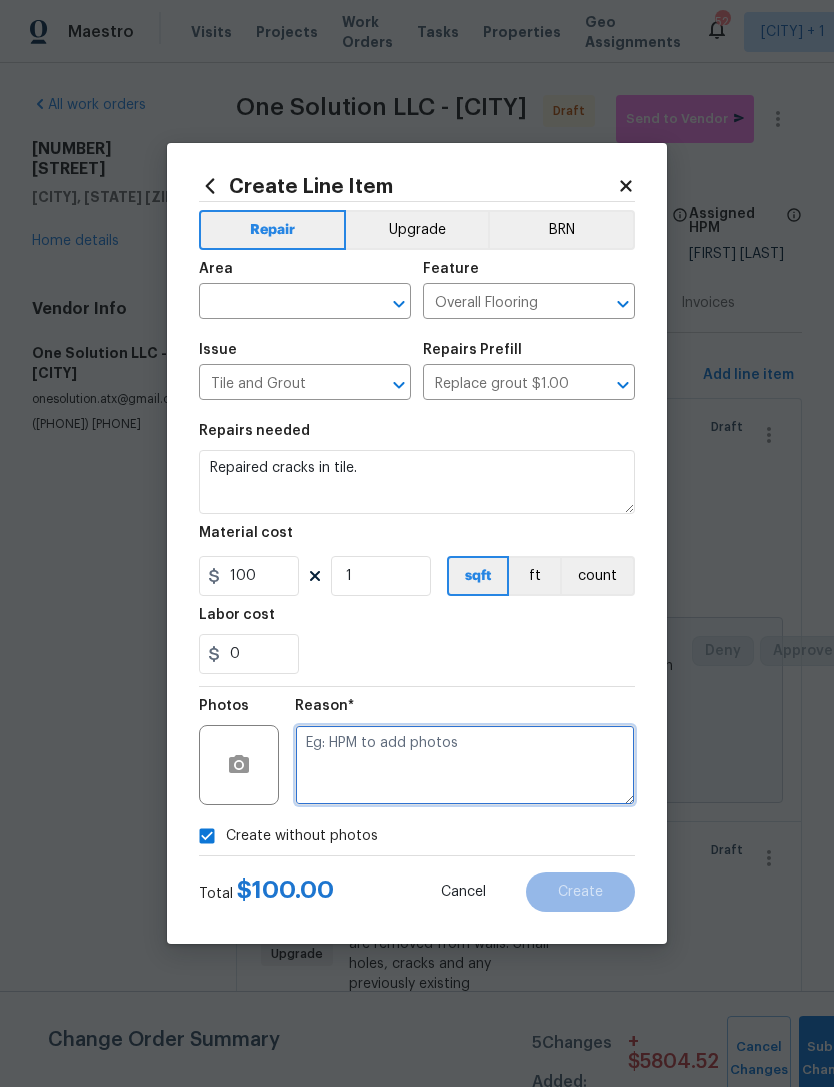 click at bounding box center (465, 765) 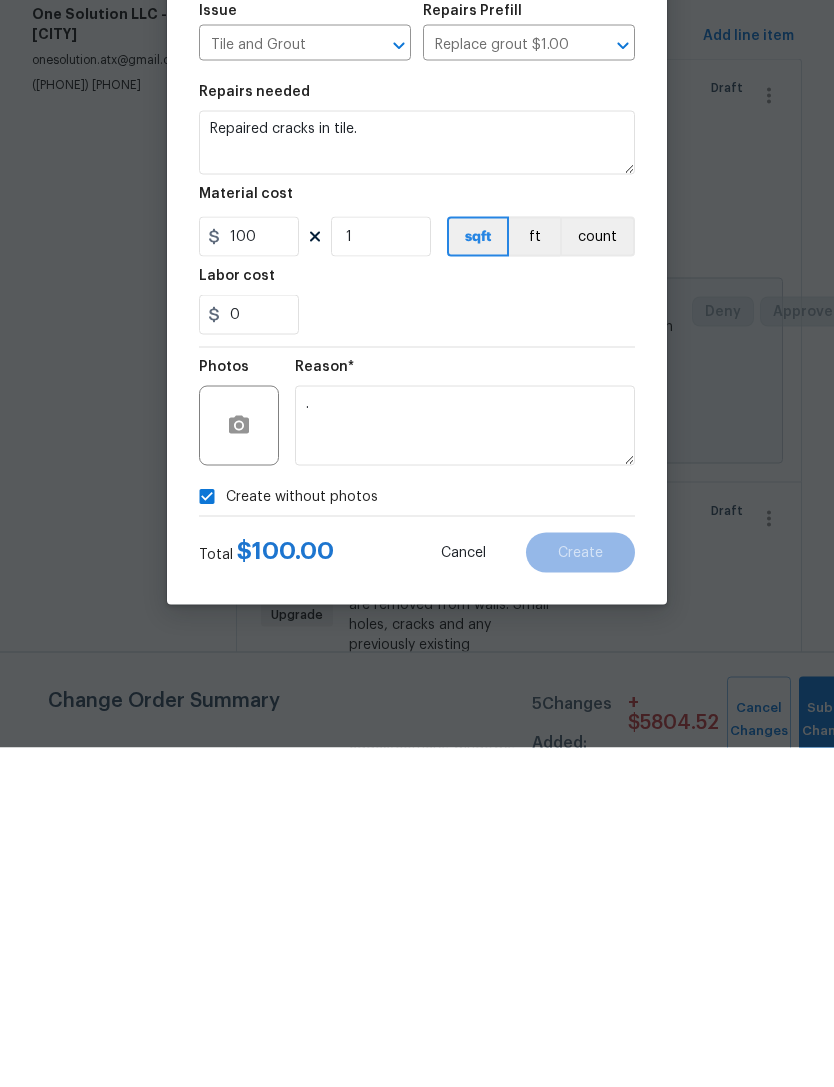 click on "Total   $ 100.00 Cancel Create" at bounding box center (417, 884) 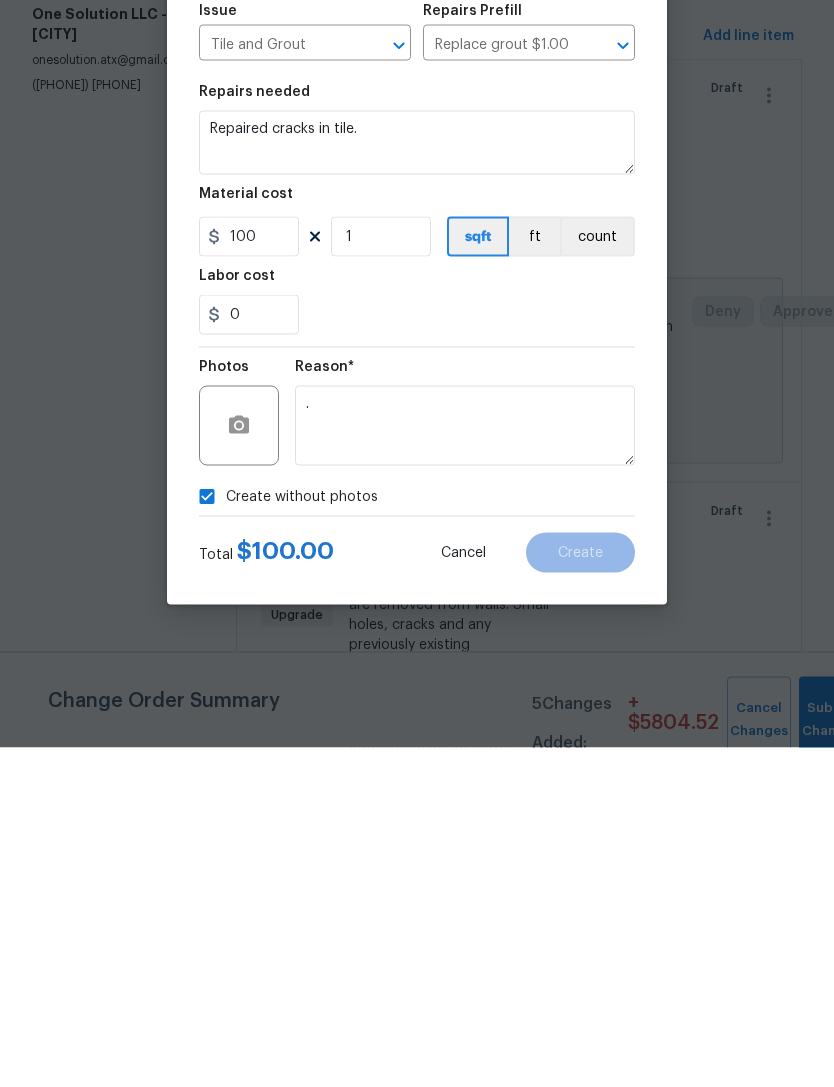 scroll, scrollTop: 64, scrollLeft: 0, axis: vertical 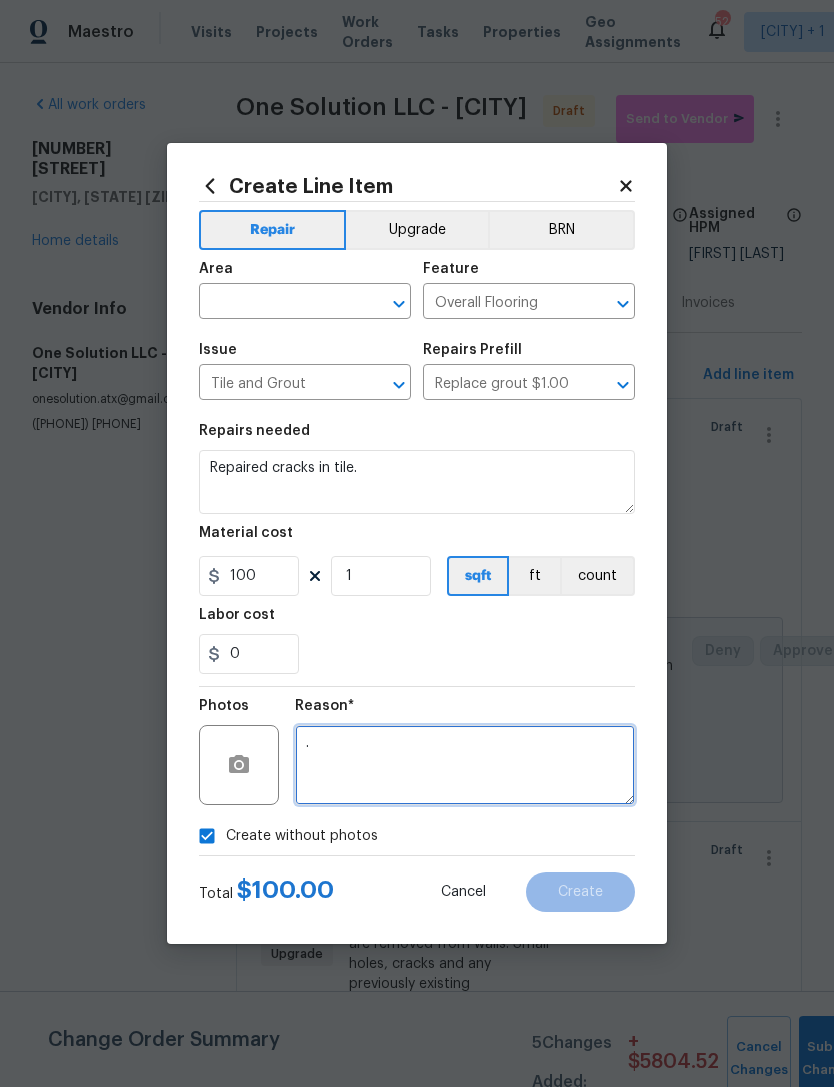click on "." at bounding box center (465, 765) 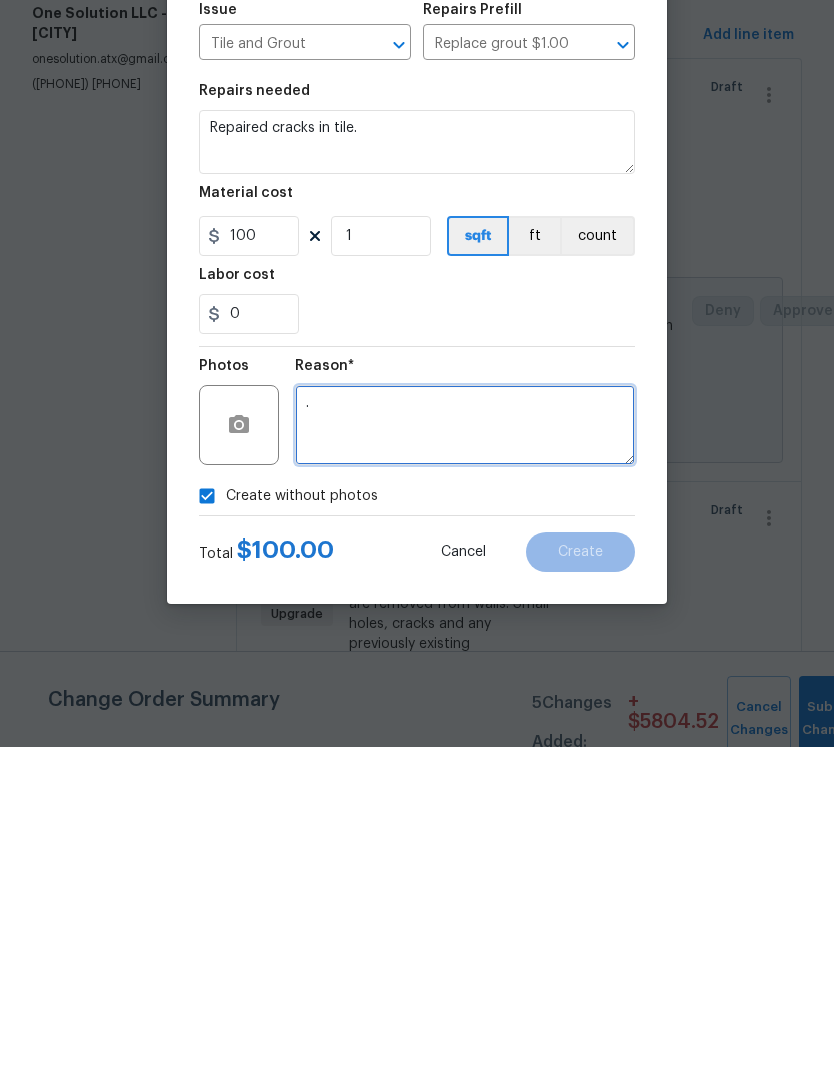 click on "." at bounding box center (465, 765) 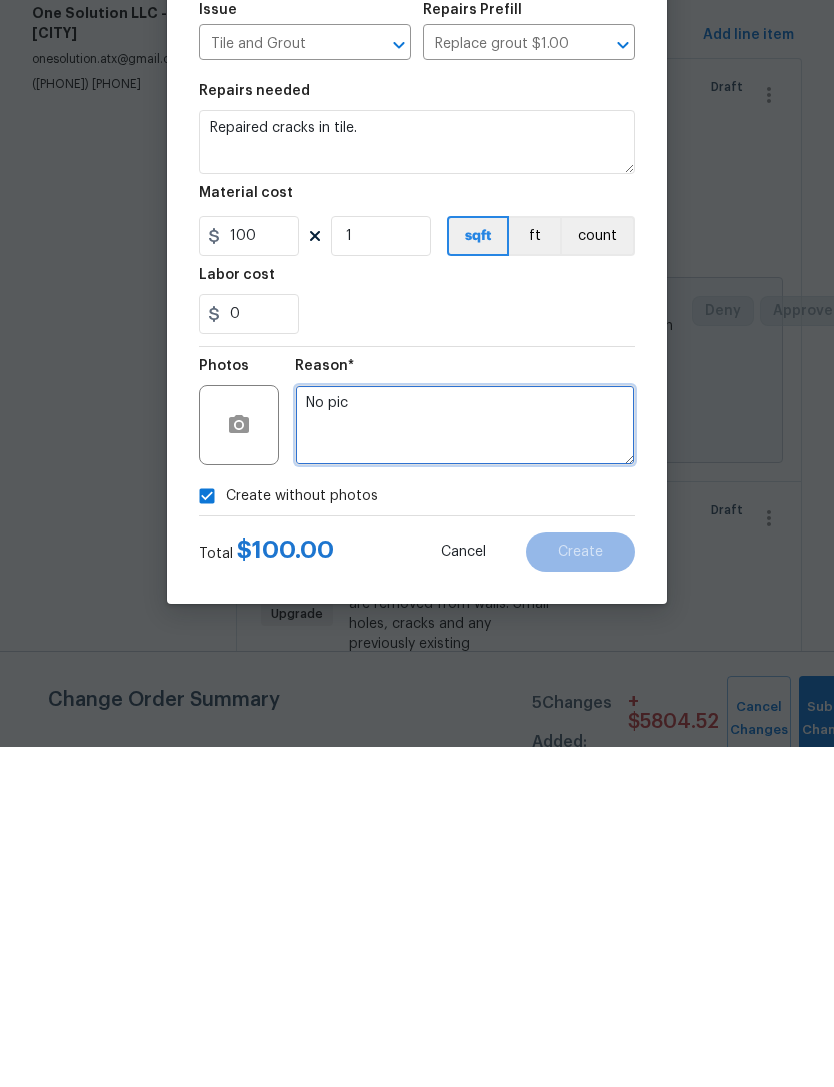 type on "No pic" 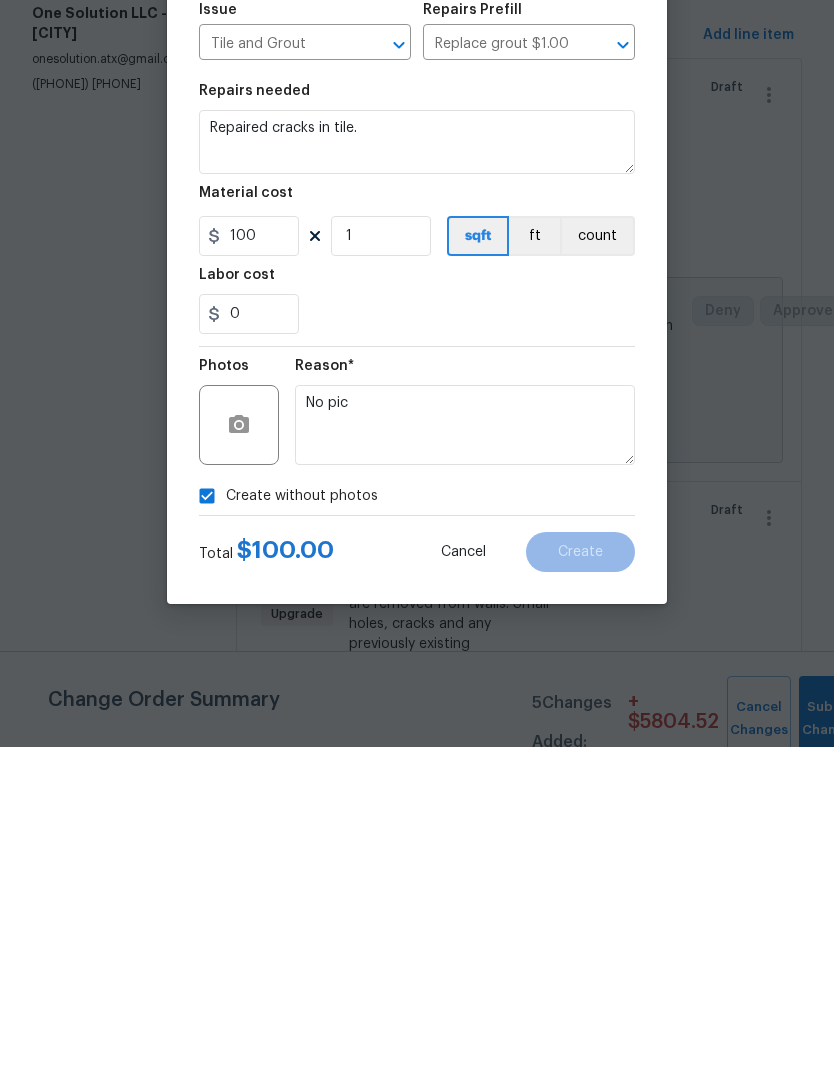 click on "Create without photos" at bounding box center [417, 836] 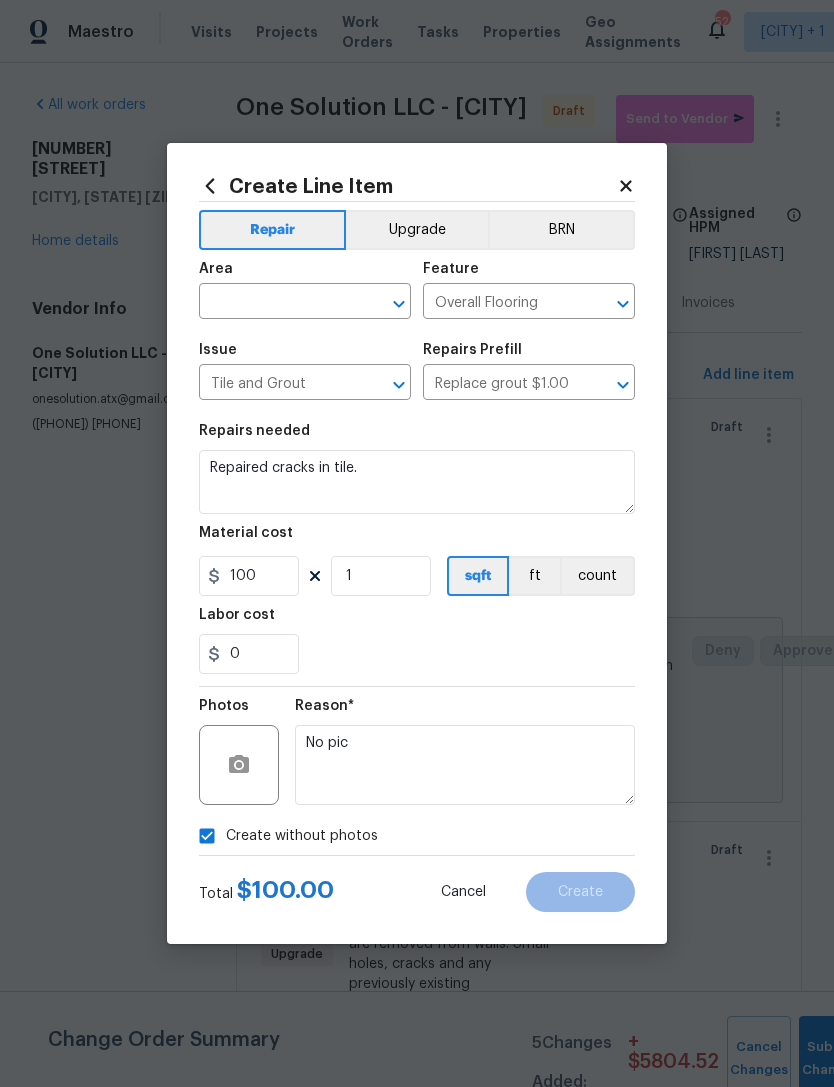 click 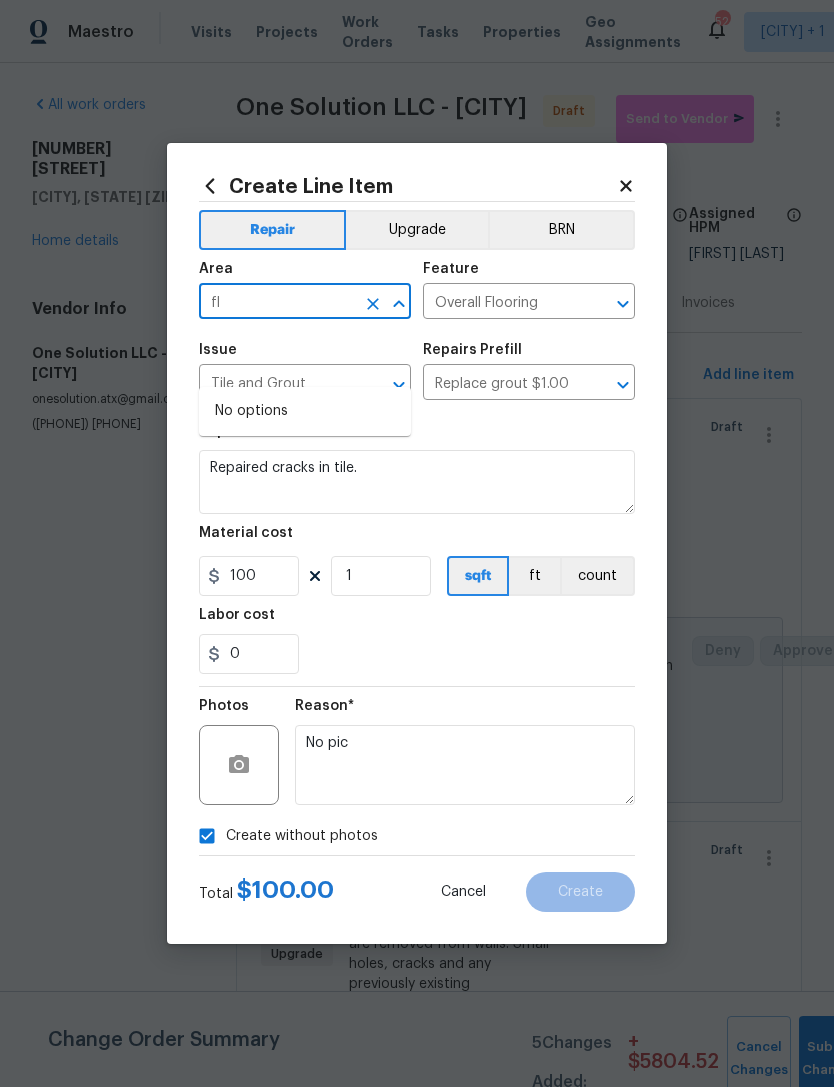 type on "f" 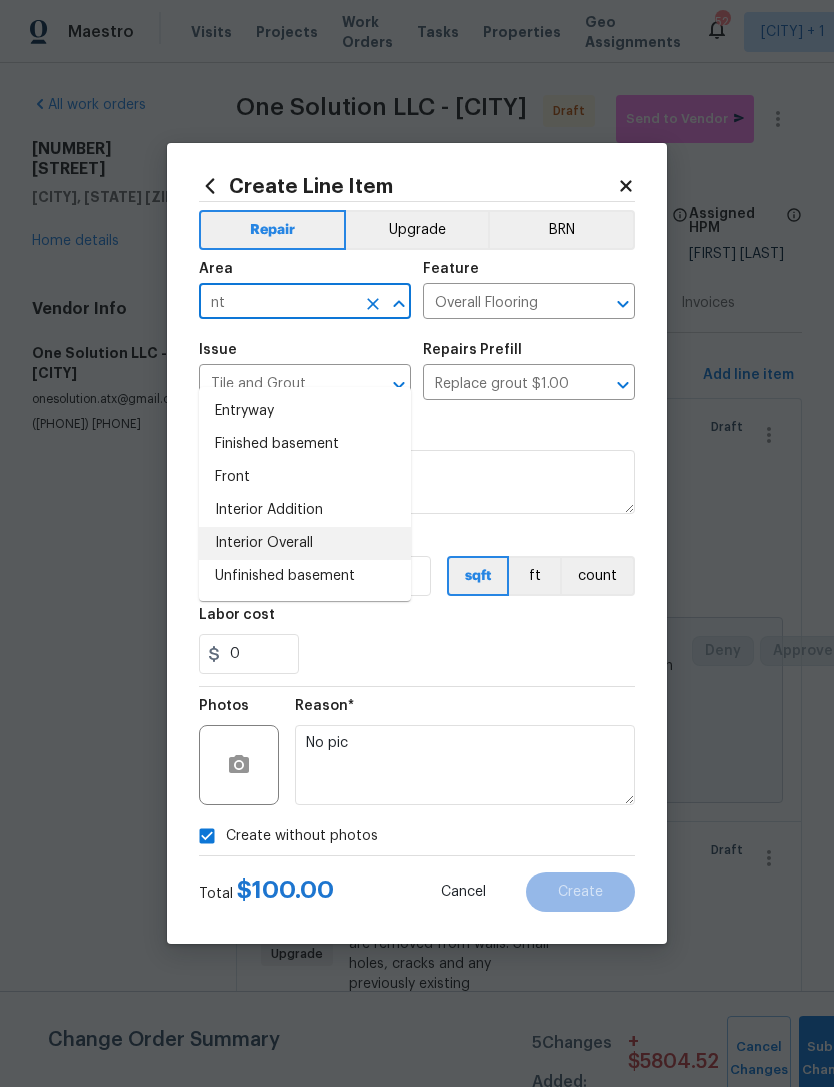 click on "Interior Overall" at bounding box center (305, 543) 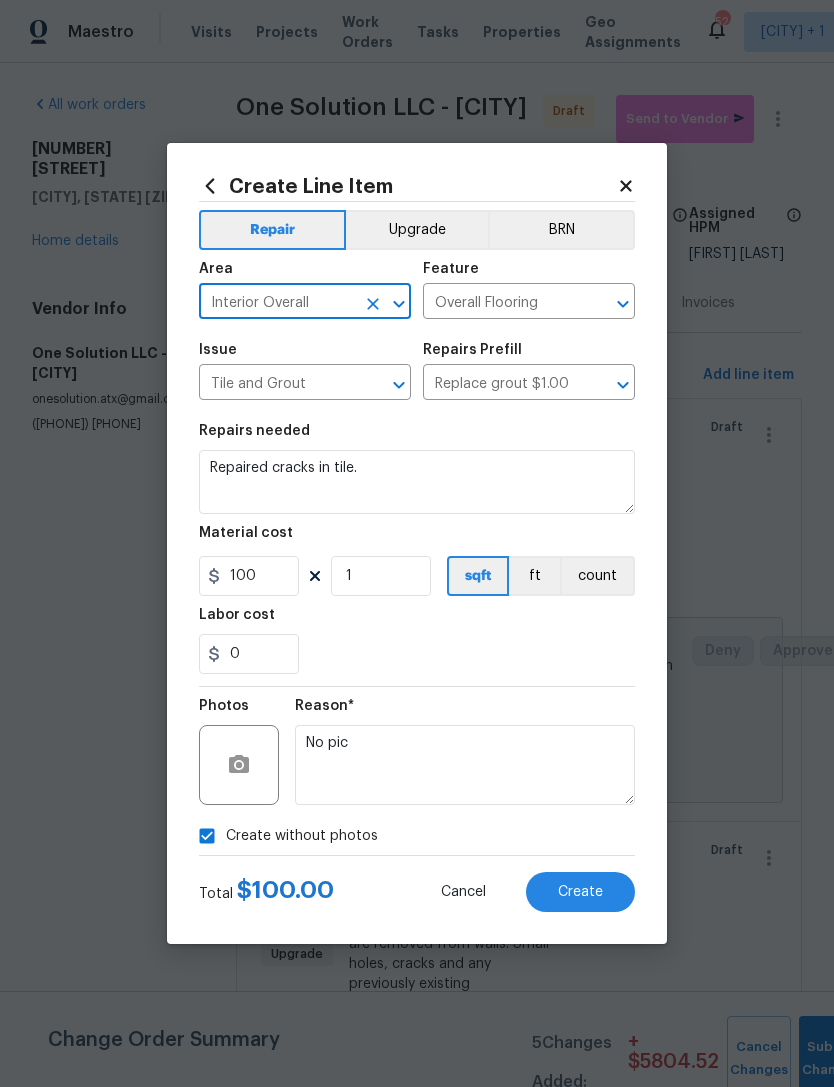 click on "Repairs needed Repaired cracks in tile.  Material cost 100 1 sqft ft count Labor cost 0" at bounding box center [417, 549] 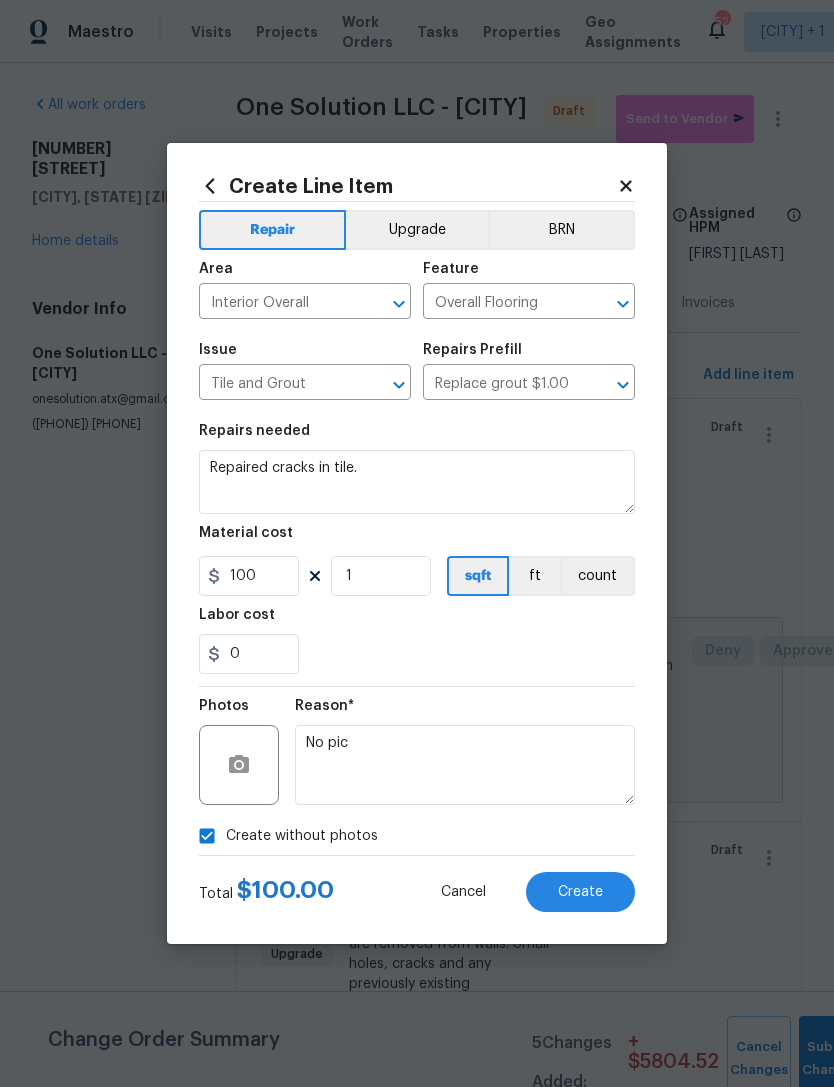 click on "Create" at bounding box center (580, 892) 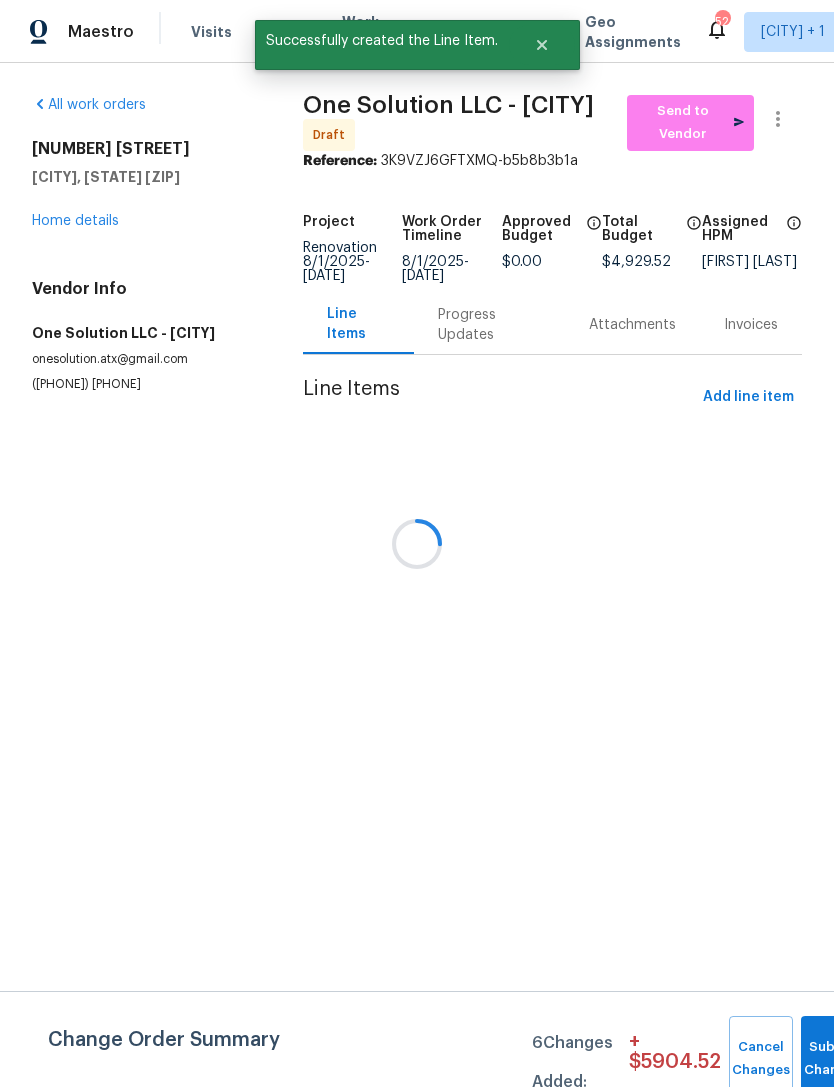 scroll, scrollTop: 0, scrollLeft: 0, axis: both 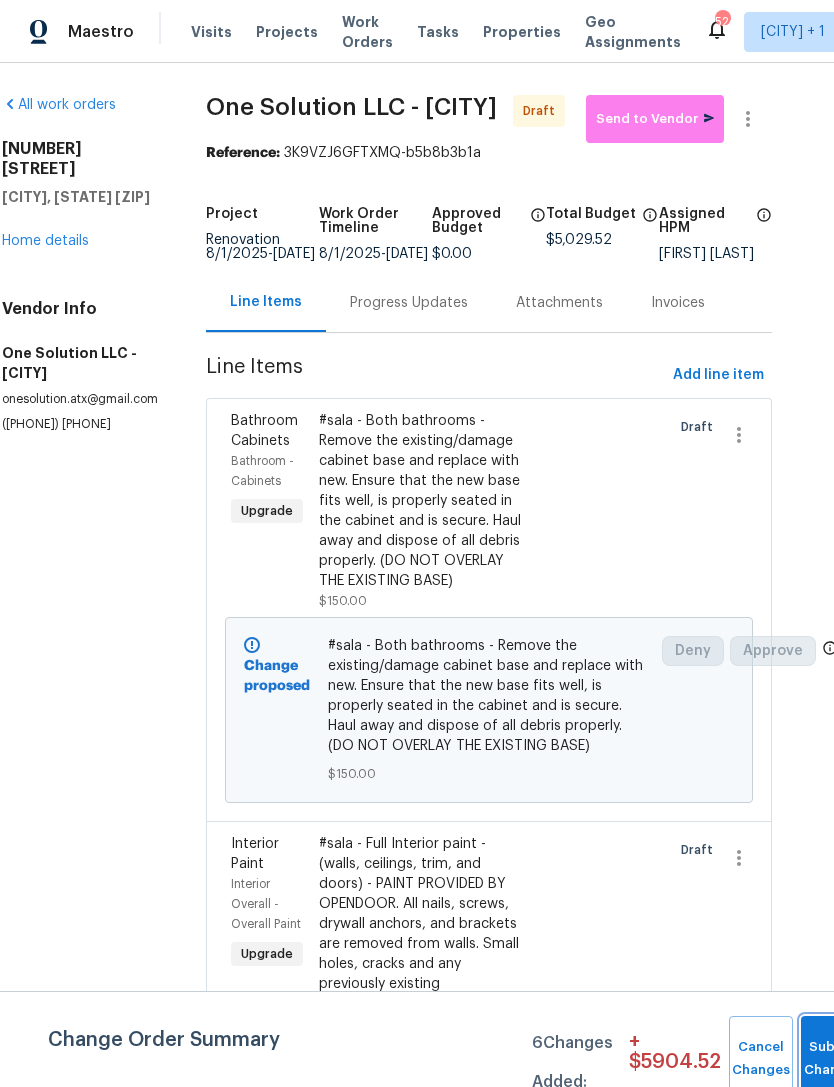 click on "Submit Changes" at bounding box center (833, 1059) 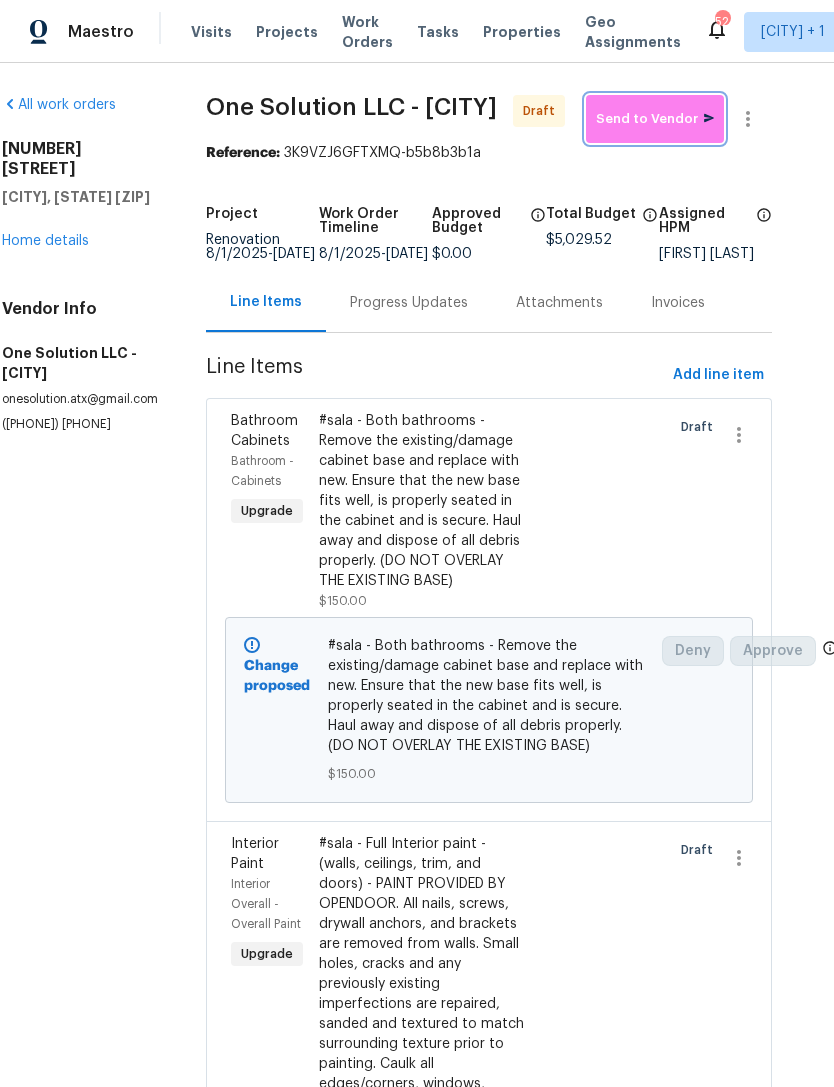 click on "Send to Vendor" at bounding box center [655, 119] 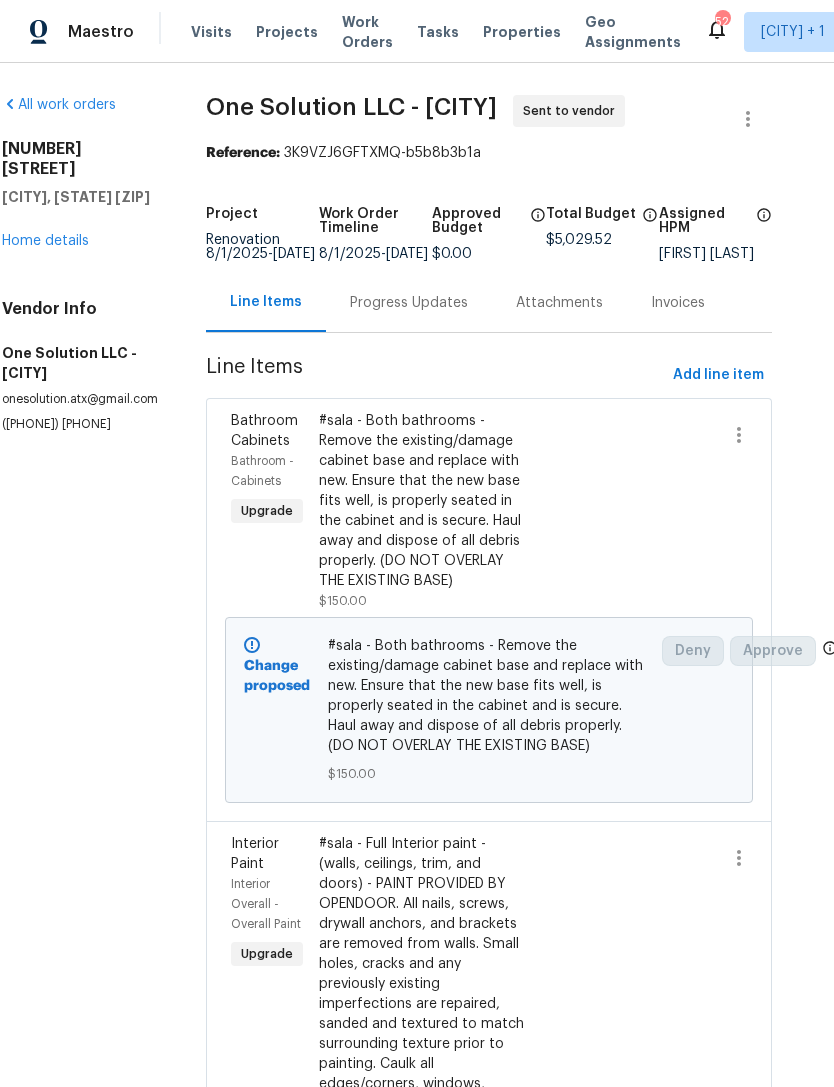 click on "Home details" at bounding box center (45, 241) 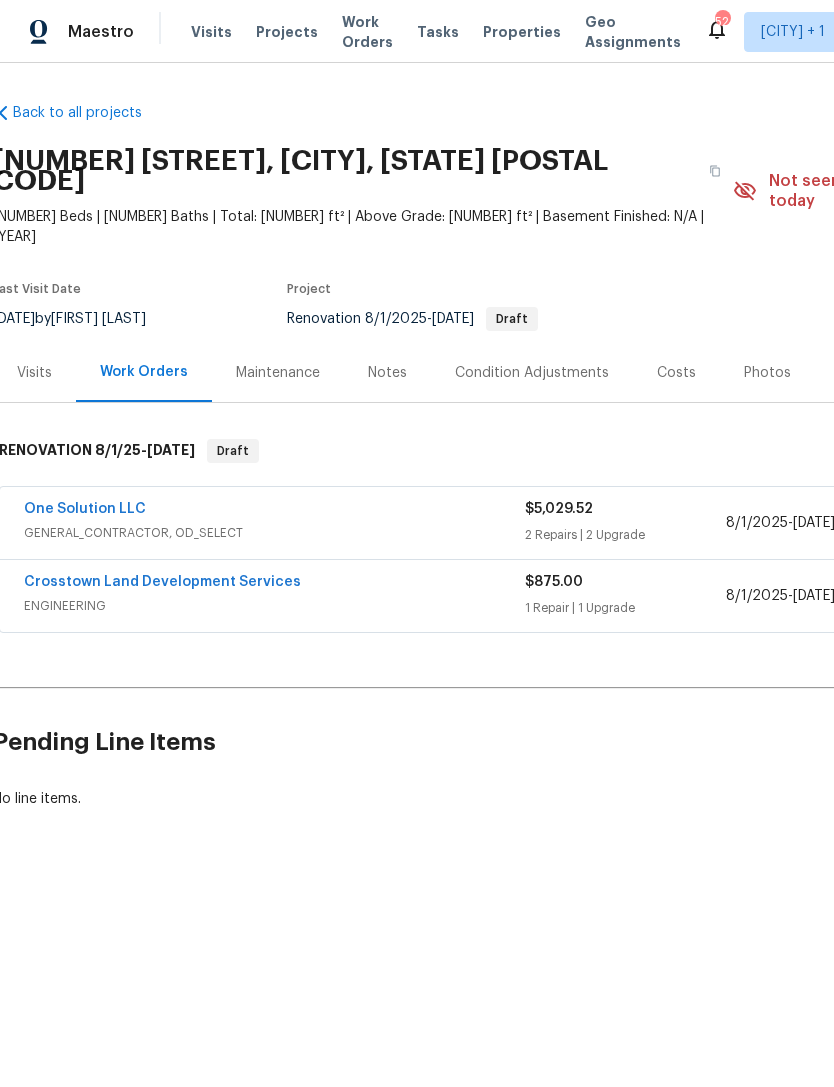 scroll, scrollTop: 0, scrollLeft: 6, axis: horizontal 